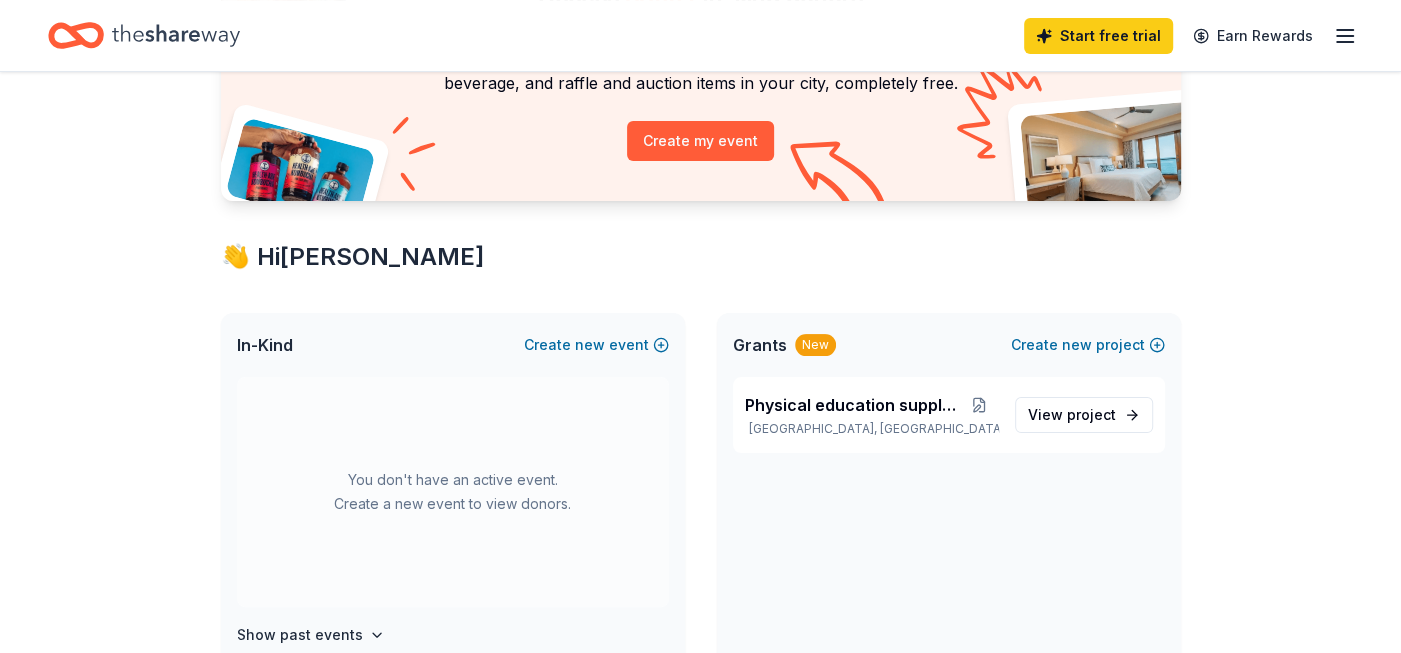 scroll, scrollTop: 300, scrollLeft: 0, axis: vertical 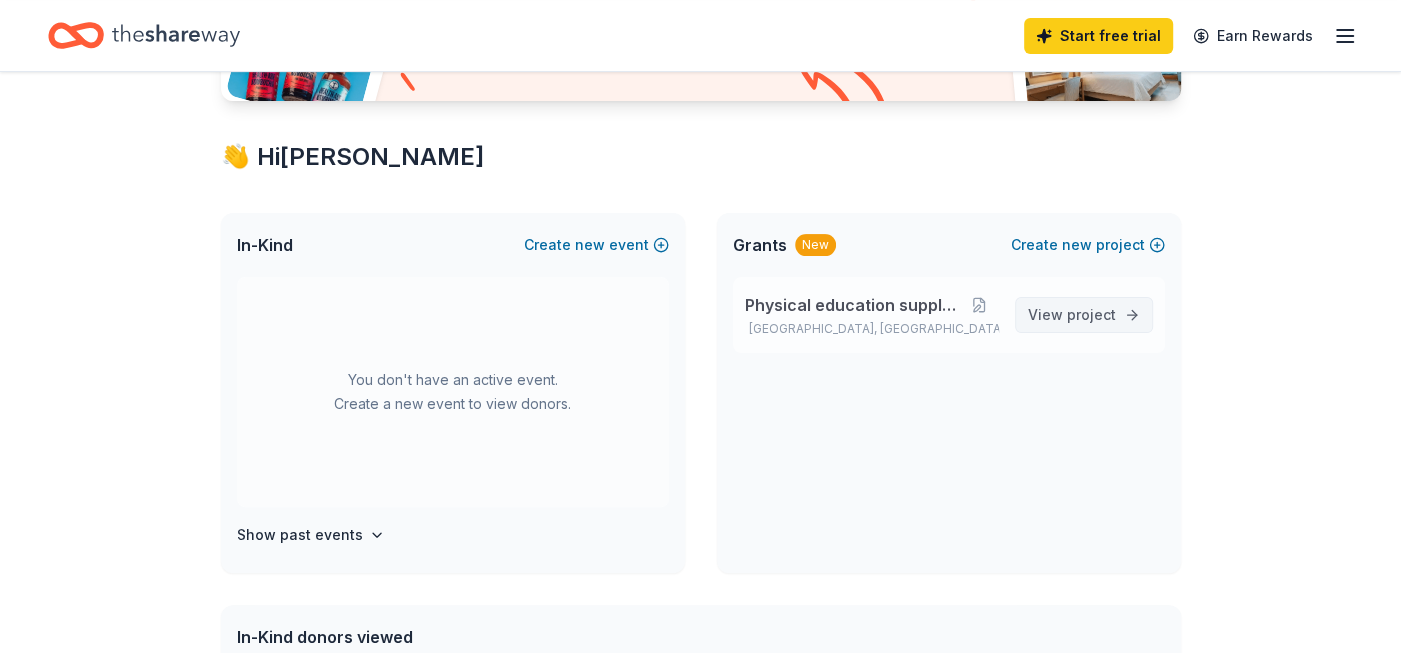 click on "project" at bounding box center (1091, 314) 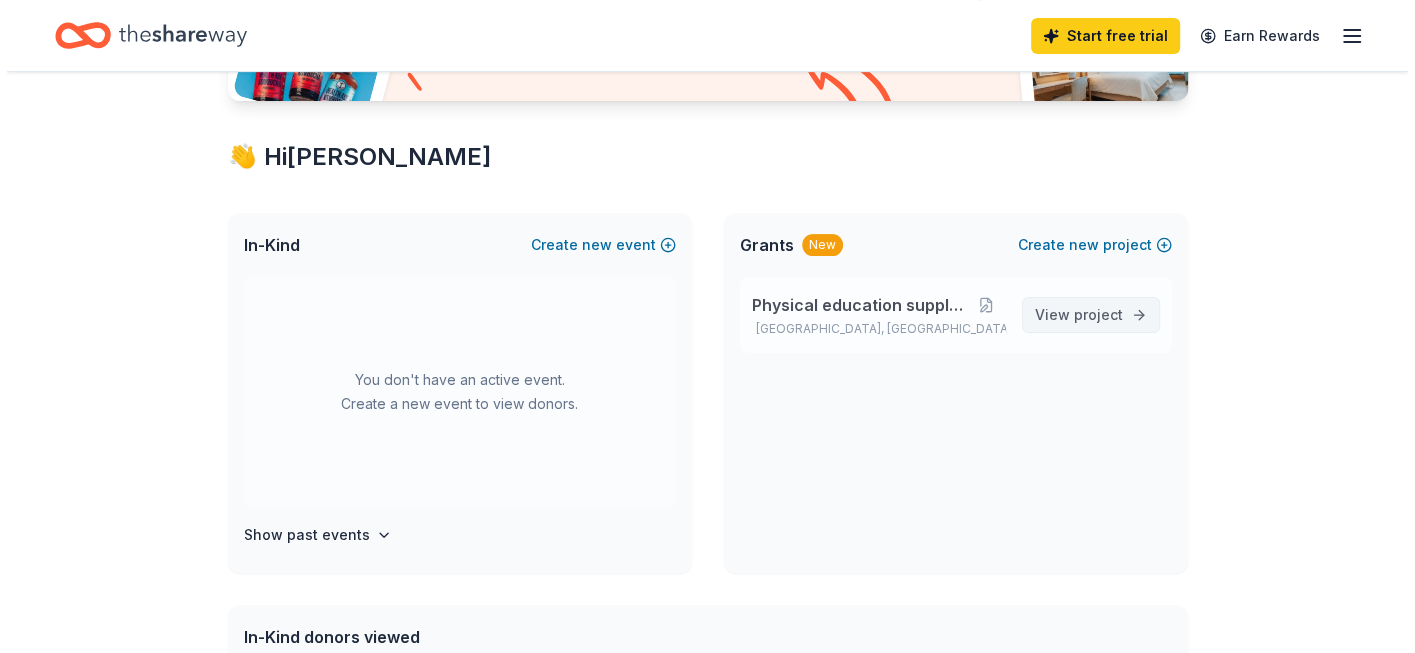 scroll, scrollTop: 0, scrollLeft: 0, axis: both 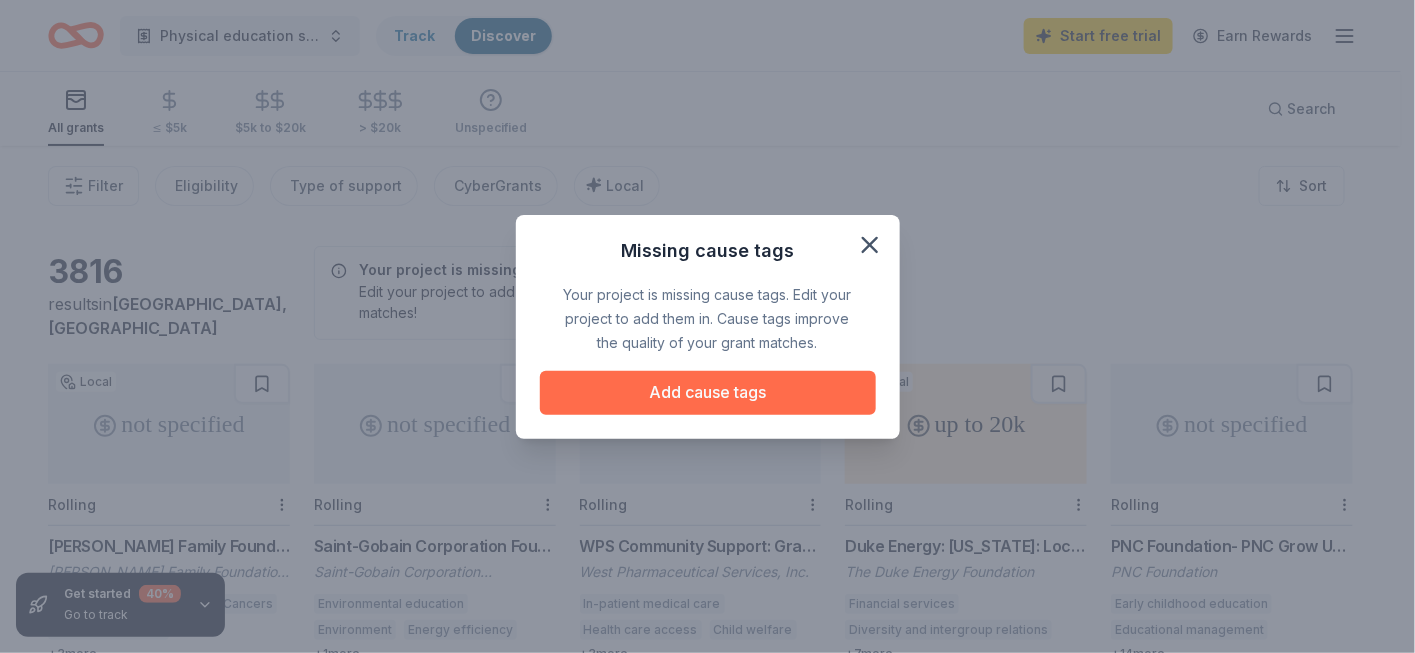 click on "Add cause tags" at bounding box center (708, 393) 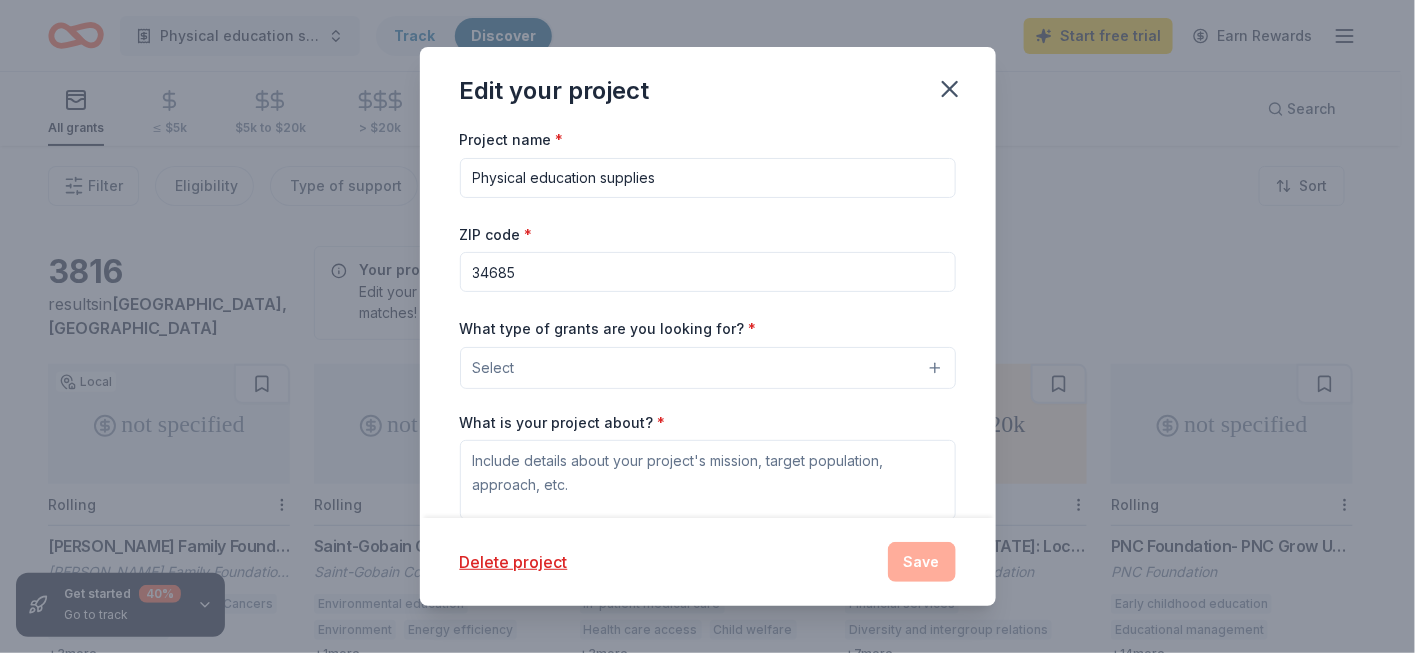 click on "Select" at bounding box center (708, 368) 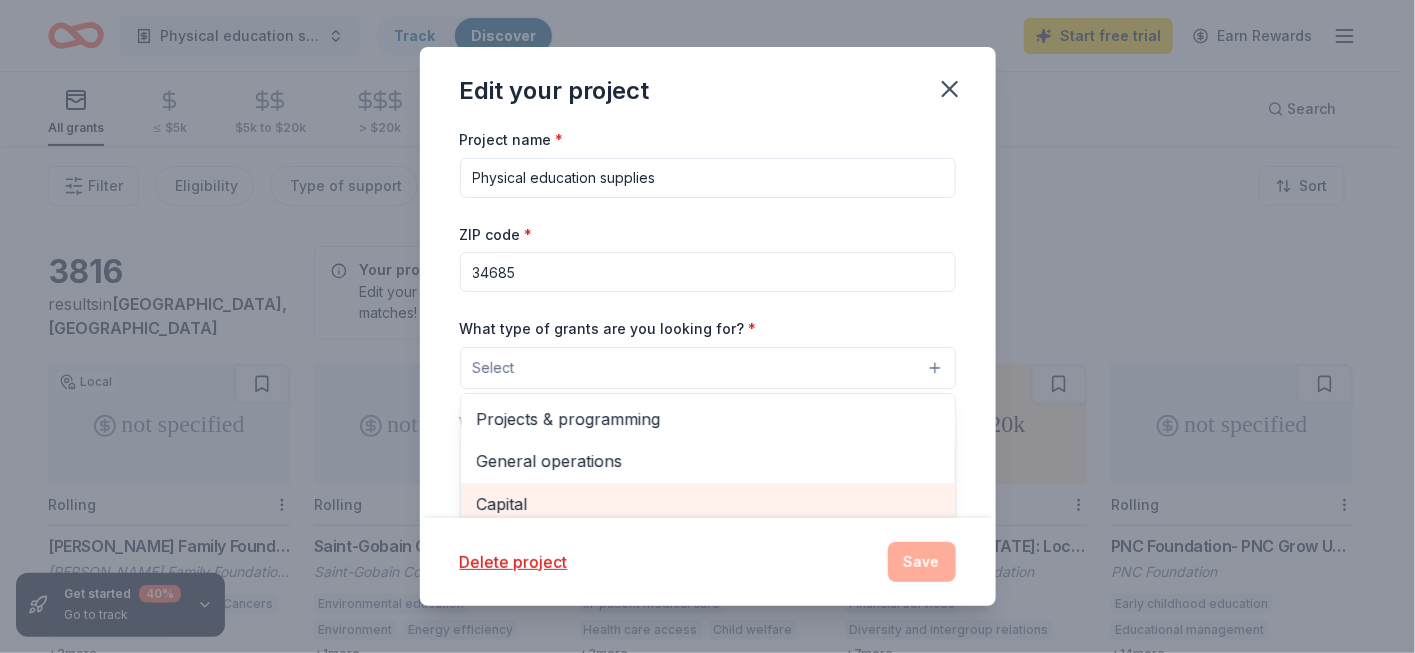 scroll, scrollTop: 20, scrollLeft: 0, axis: vertical 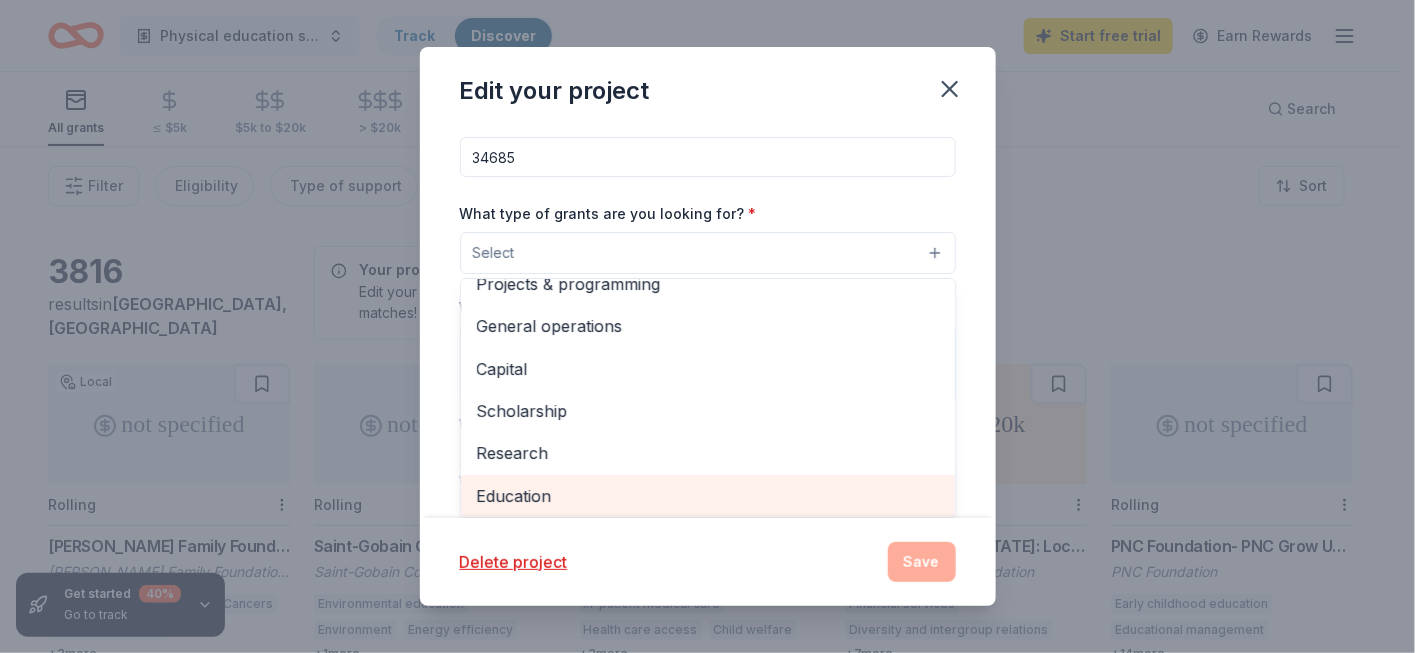 click on "Education" at bounding box center (708, 496) 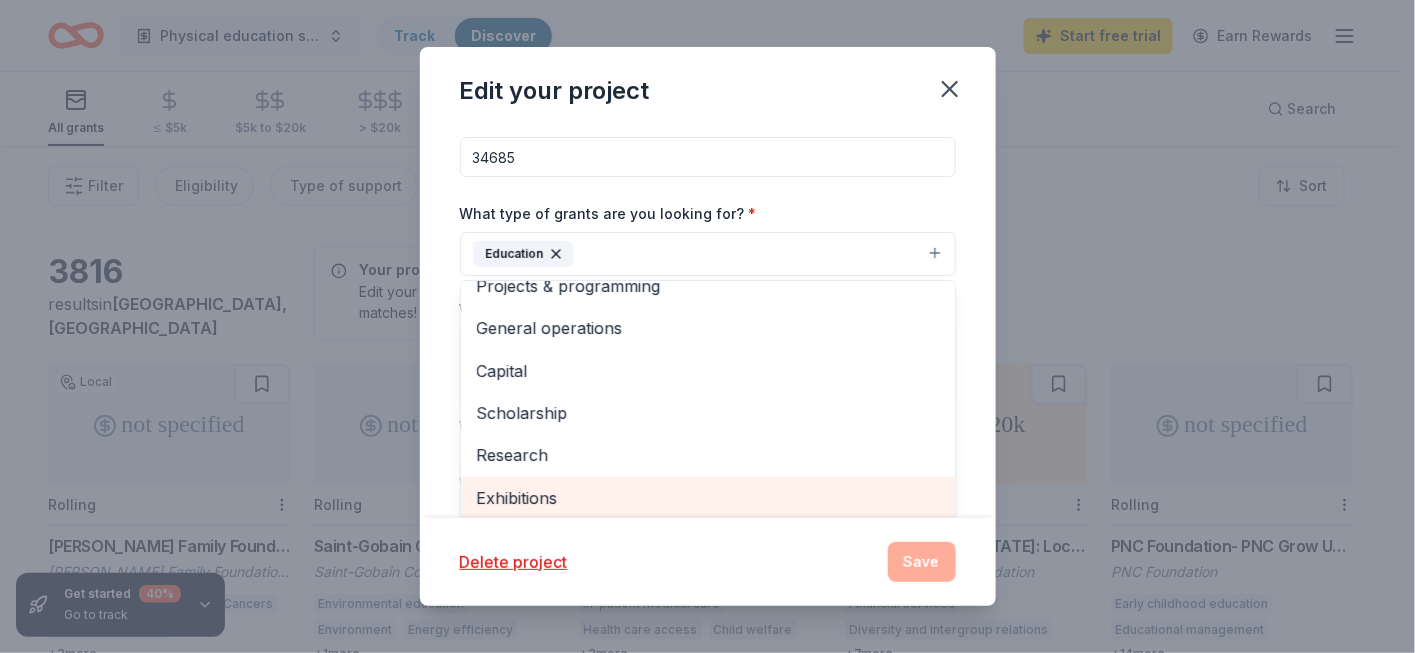 scroll, scrollTop: 117, scrollLeft: 0, axis: vertical 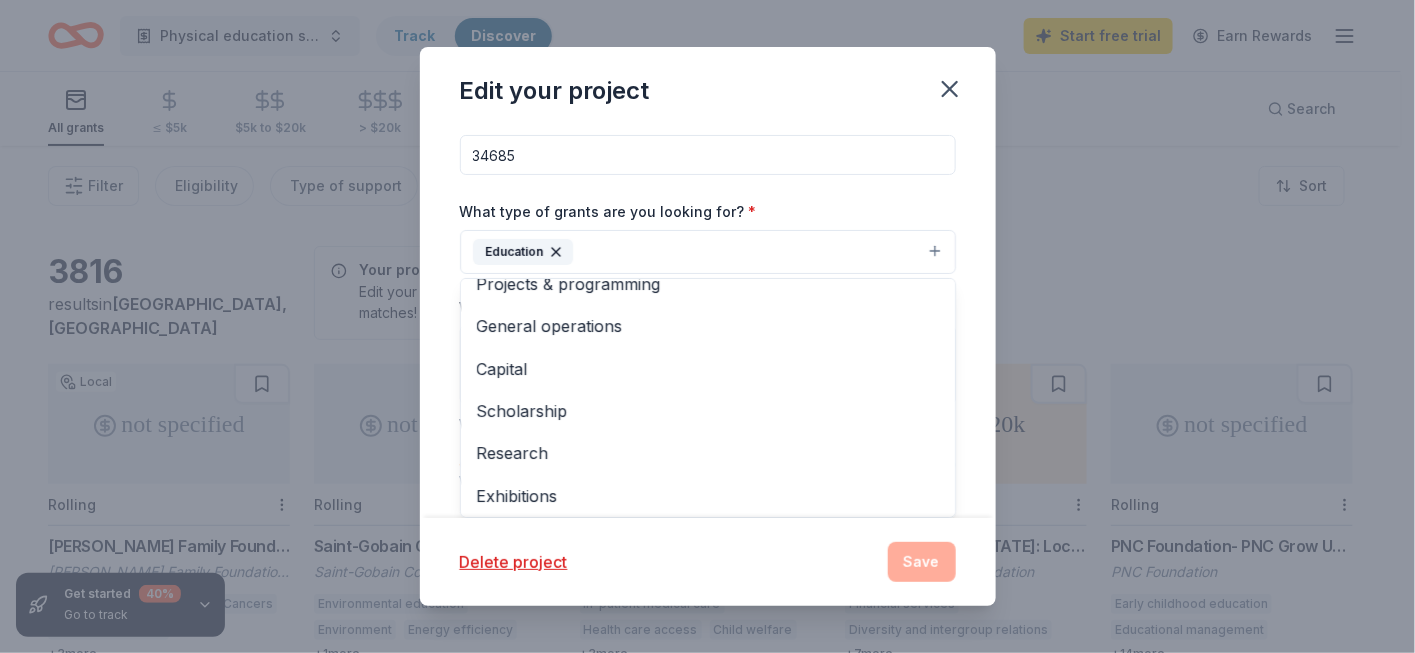 click on "Education" at bounding box center [708, 252] 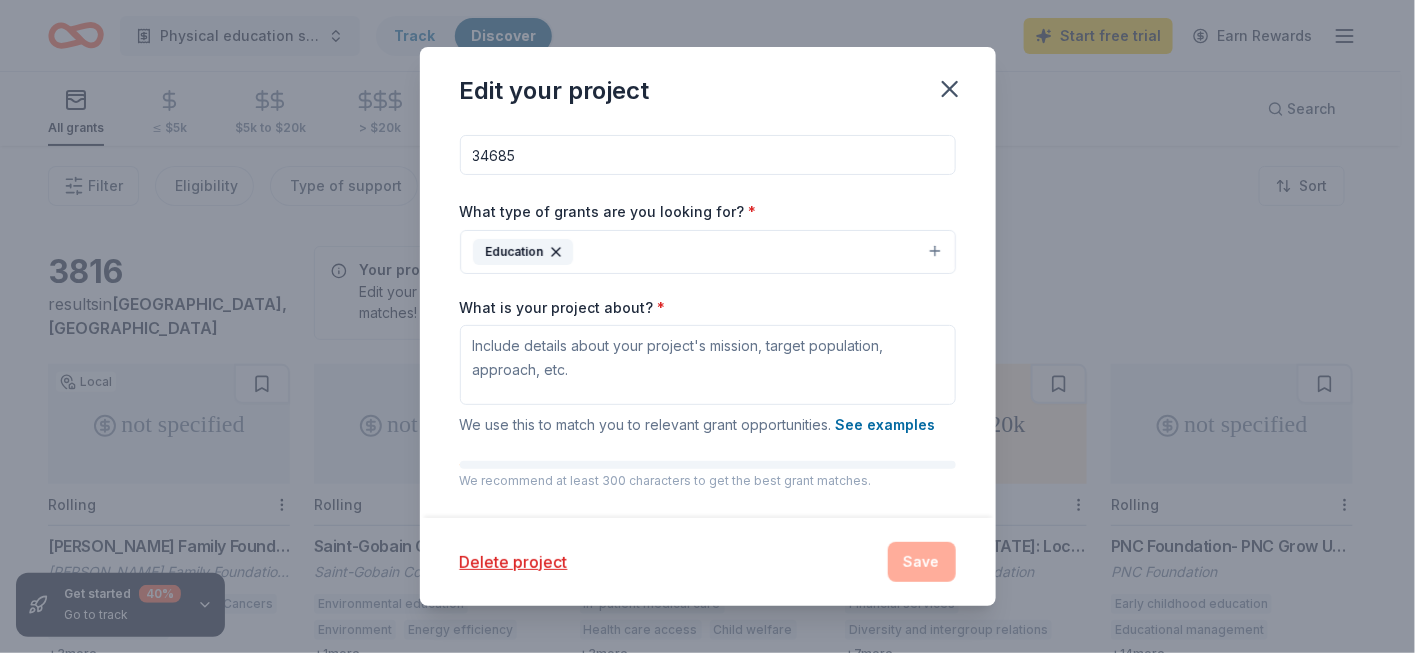 click on "Education" at bounding box center (708, 252) 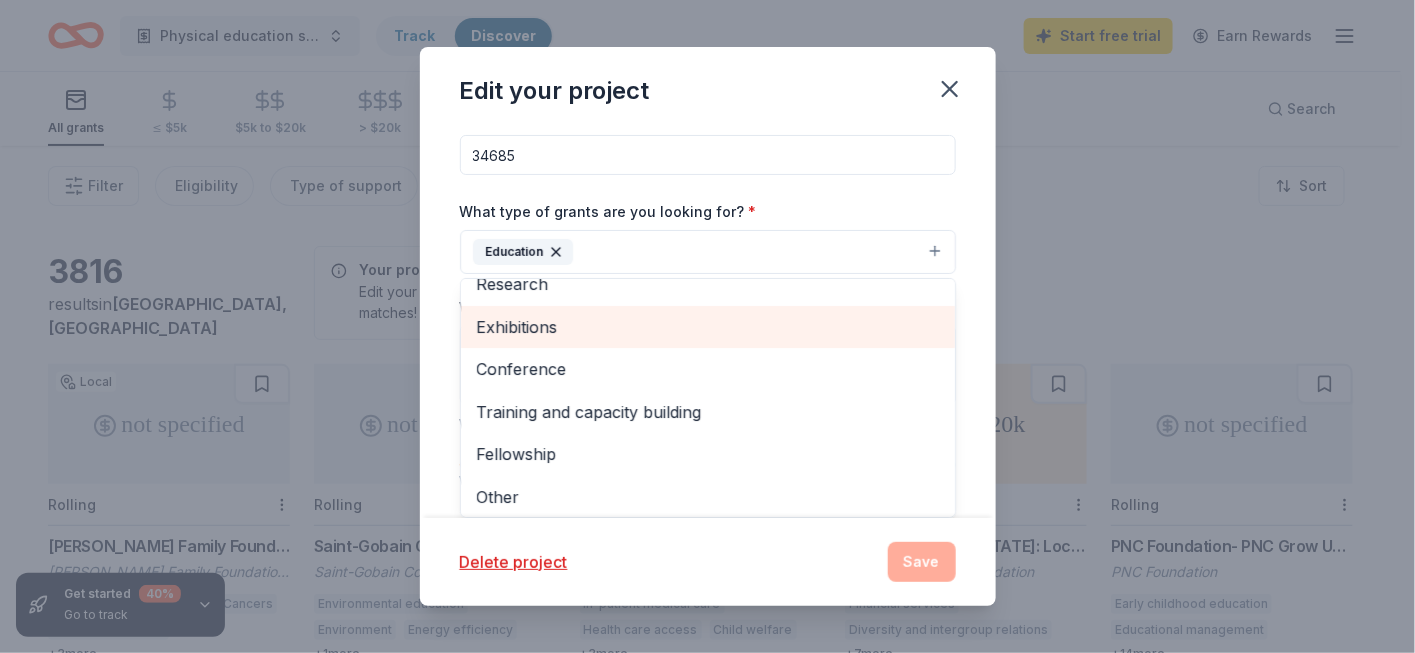 scroll, scrollTop: 0, scrollLeft: 0, axis: both 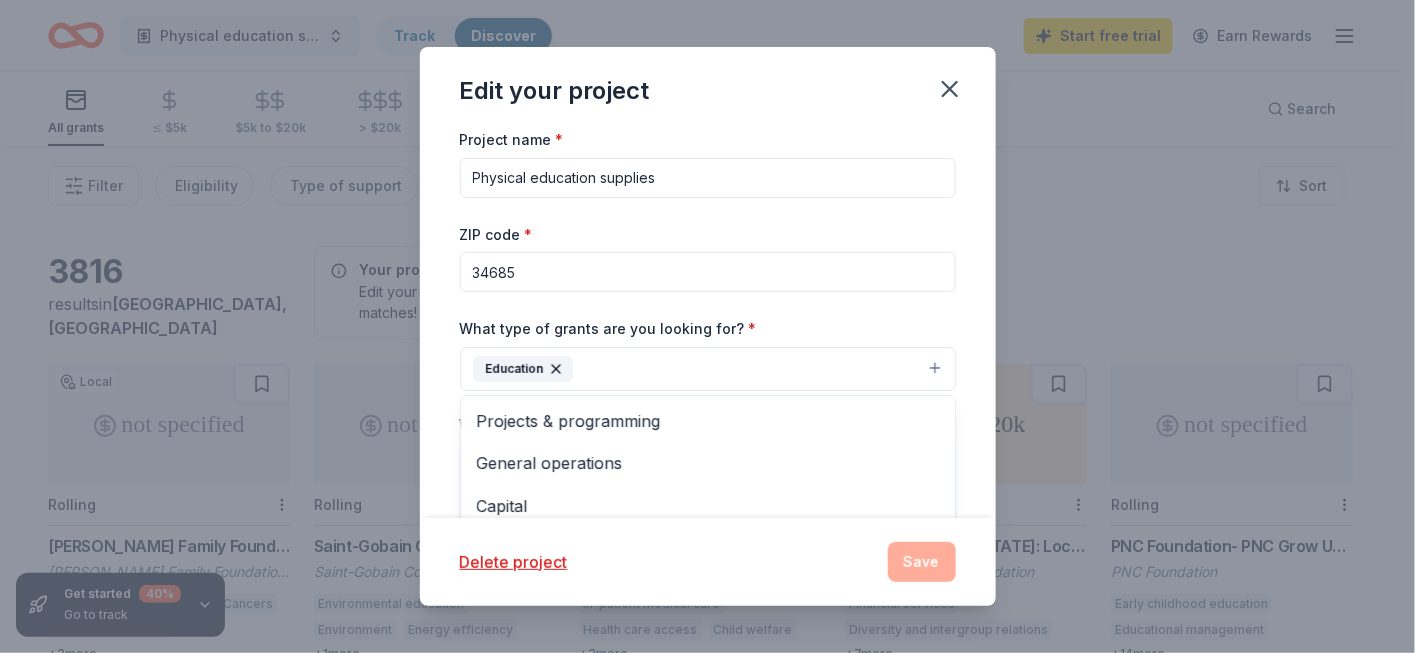 click on "Education" at bounding box center (708, 369) 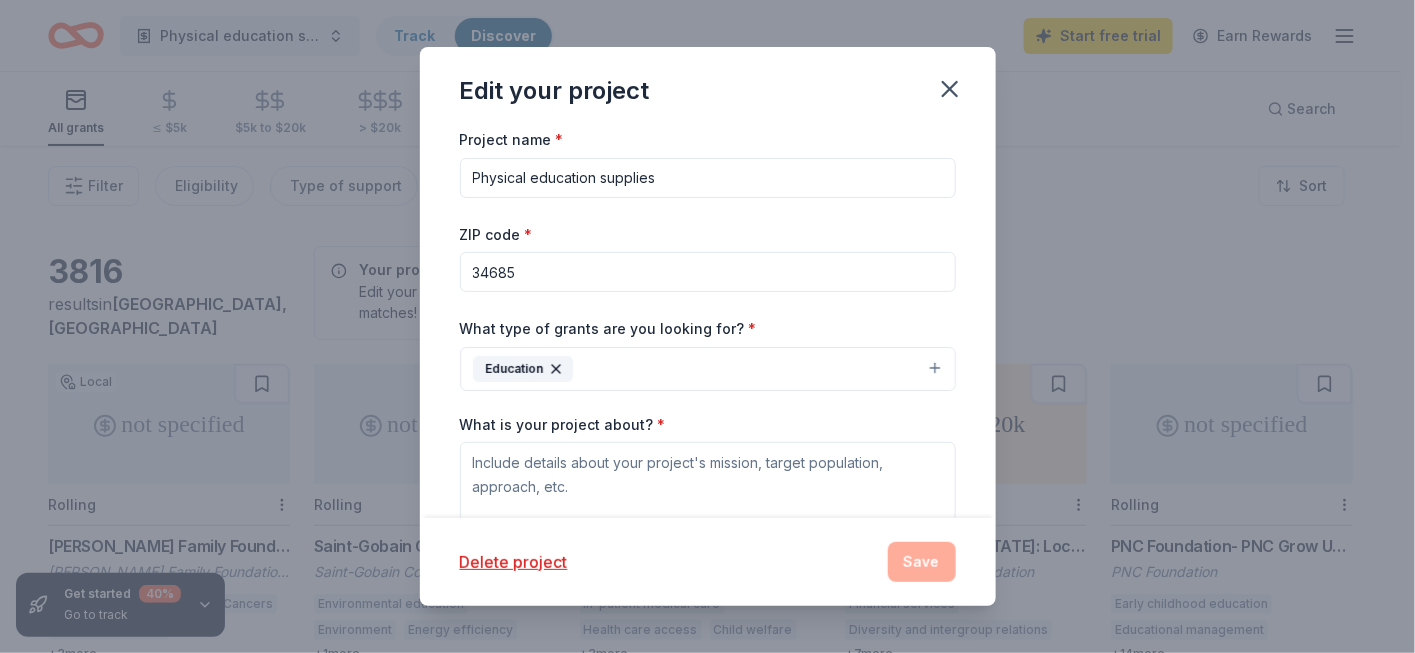click on "Education" at bounding box center [708, 369] 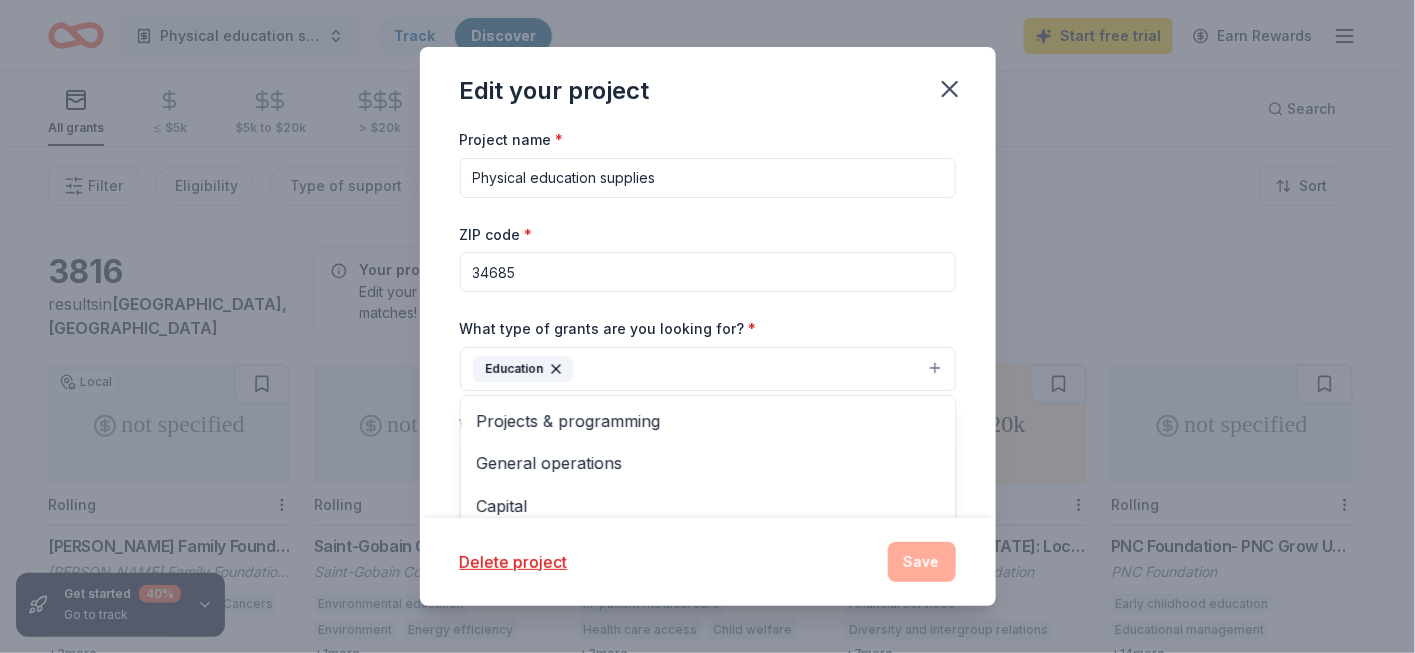 scroll, scrollTop: 51, scrollLeft: 0, axis: vertical 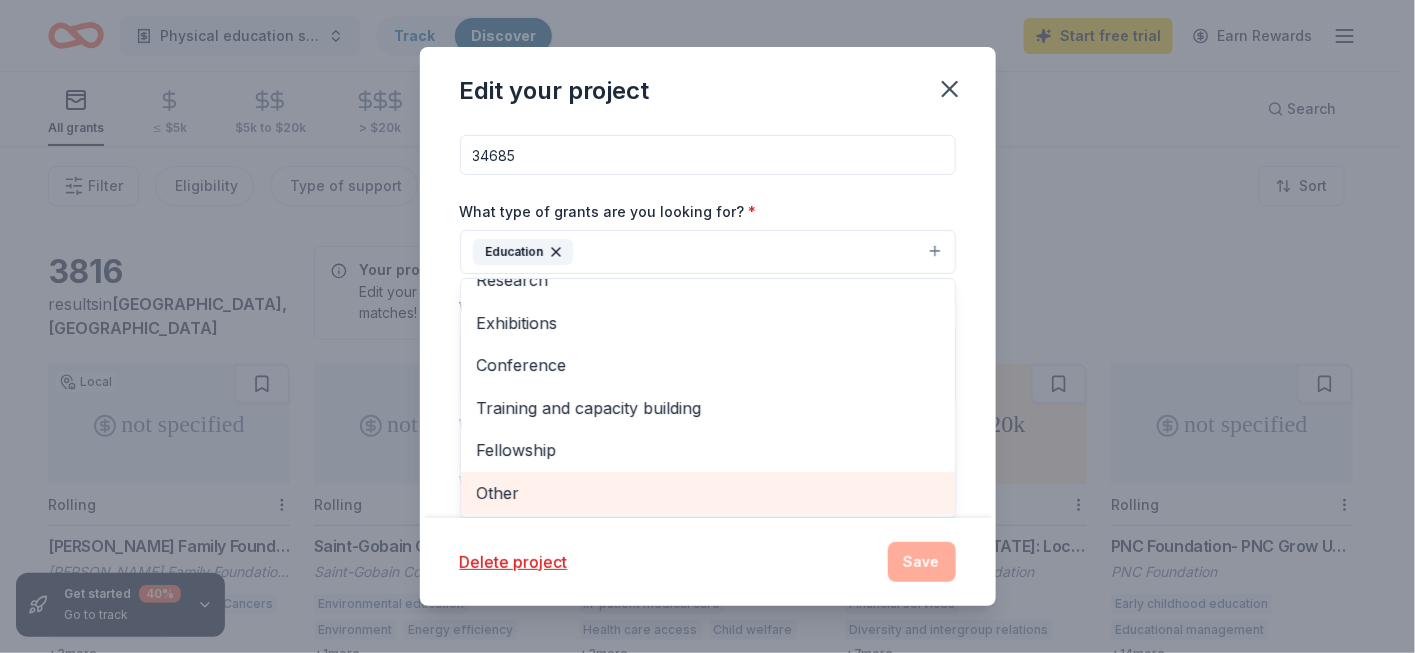 click on "Other" at bounding box center (708, 493) 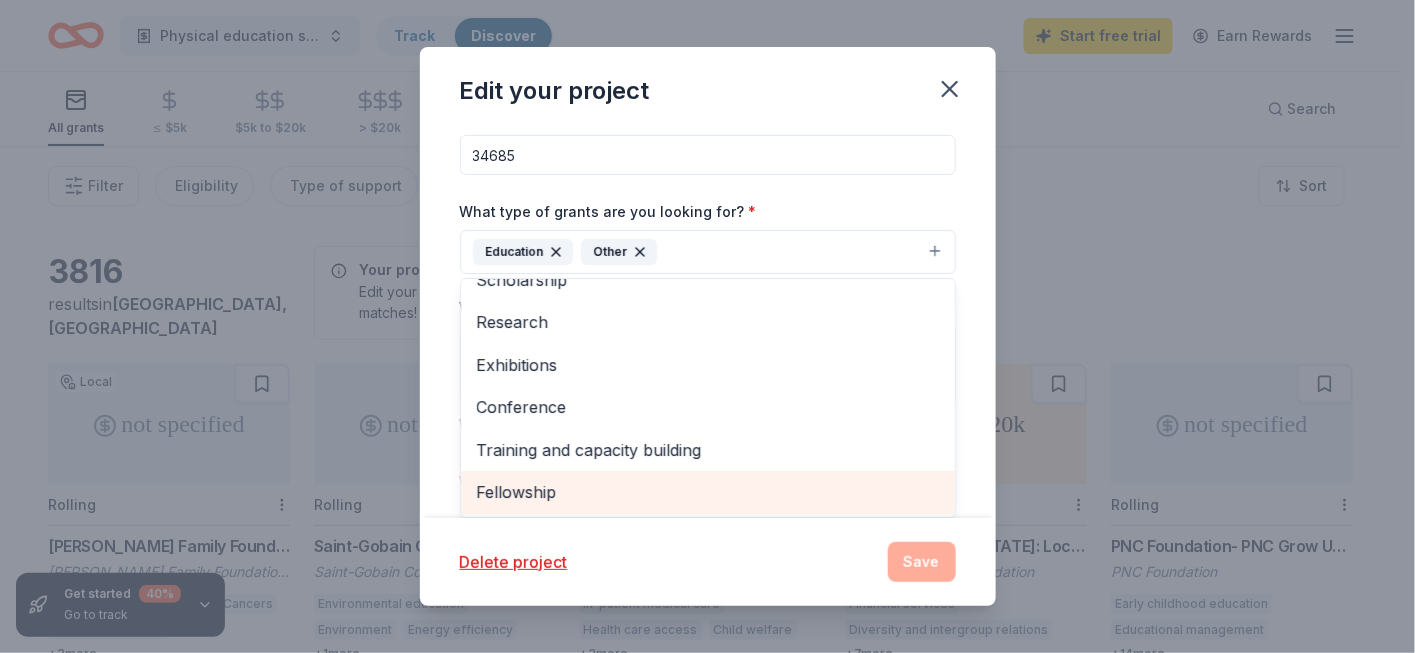 scroll, scrollTop: 0, scrollLeft: 0, axis: both 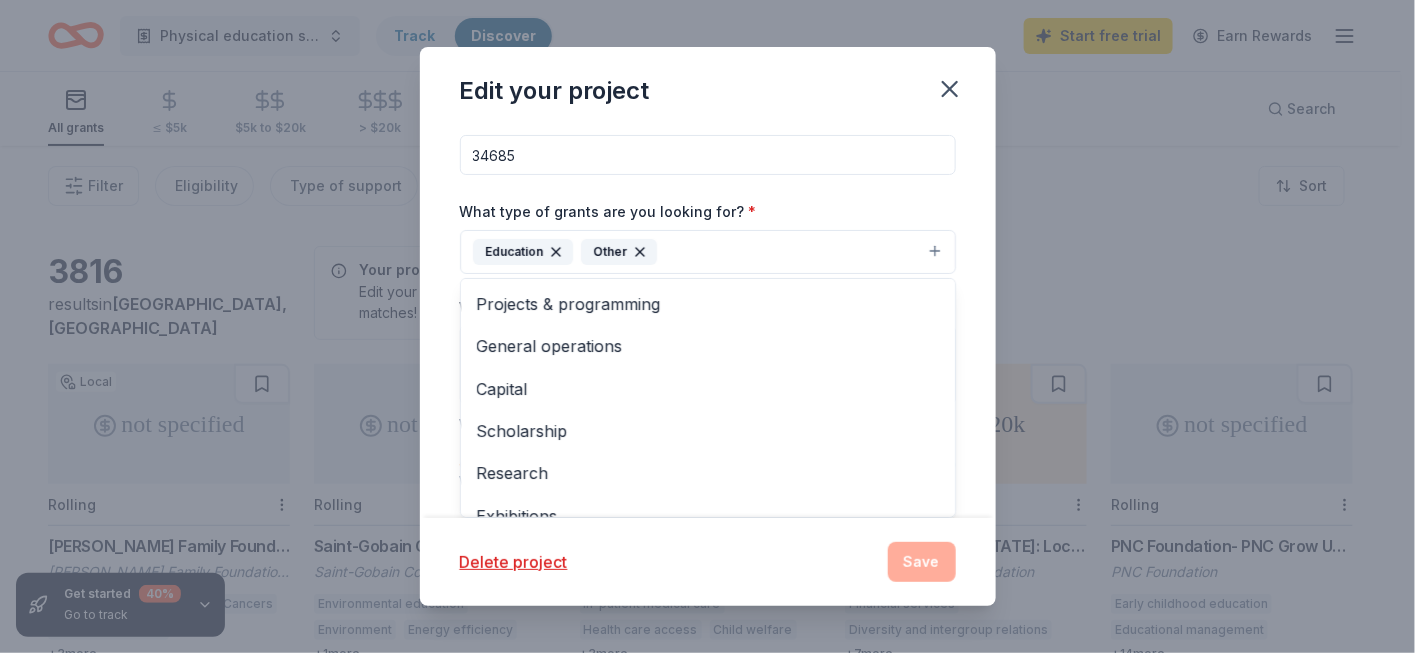 click 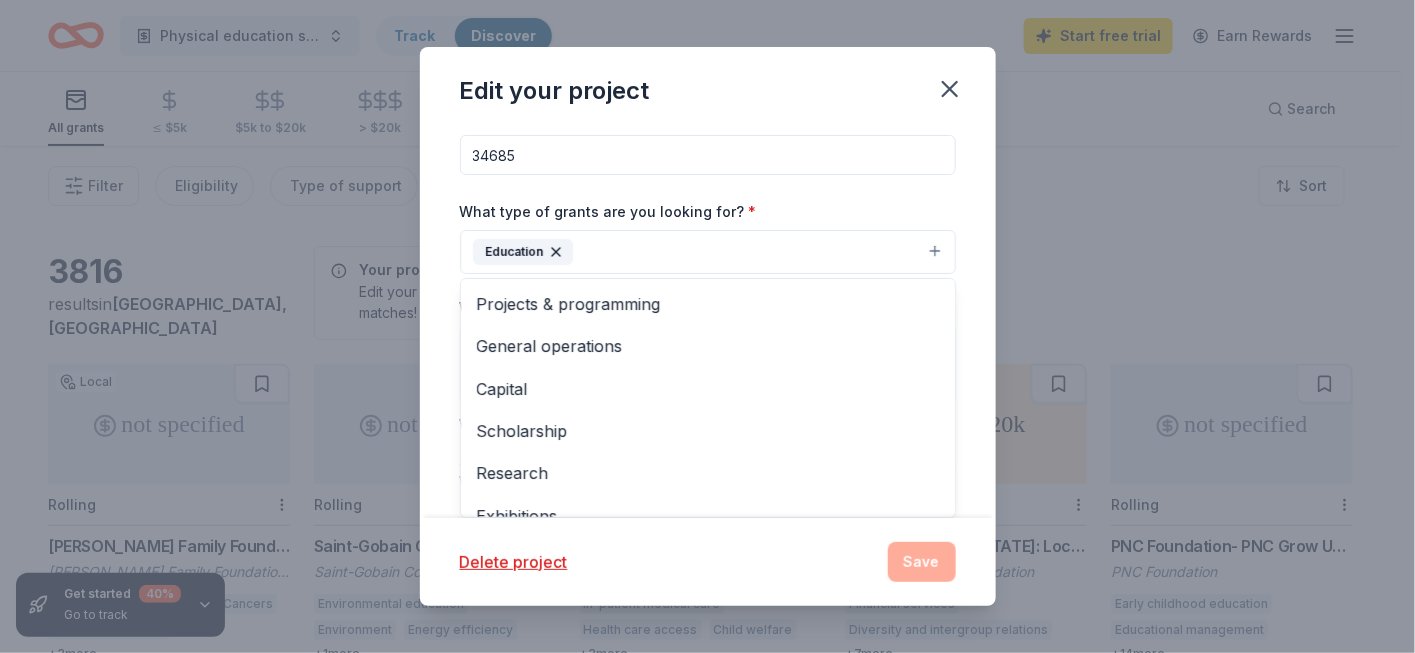 click on "Education" at bounding box center [708, 252] 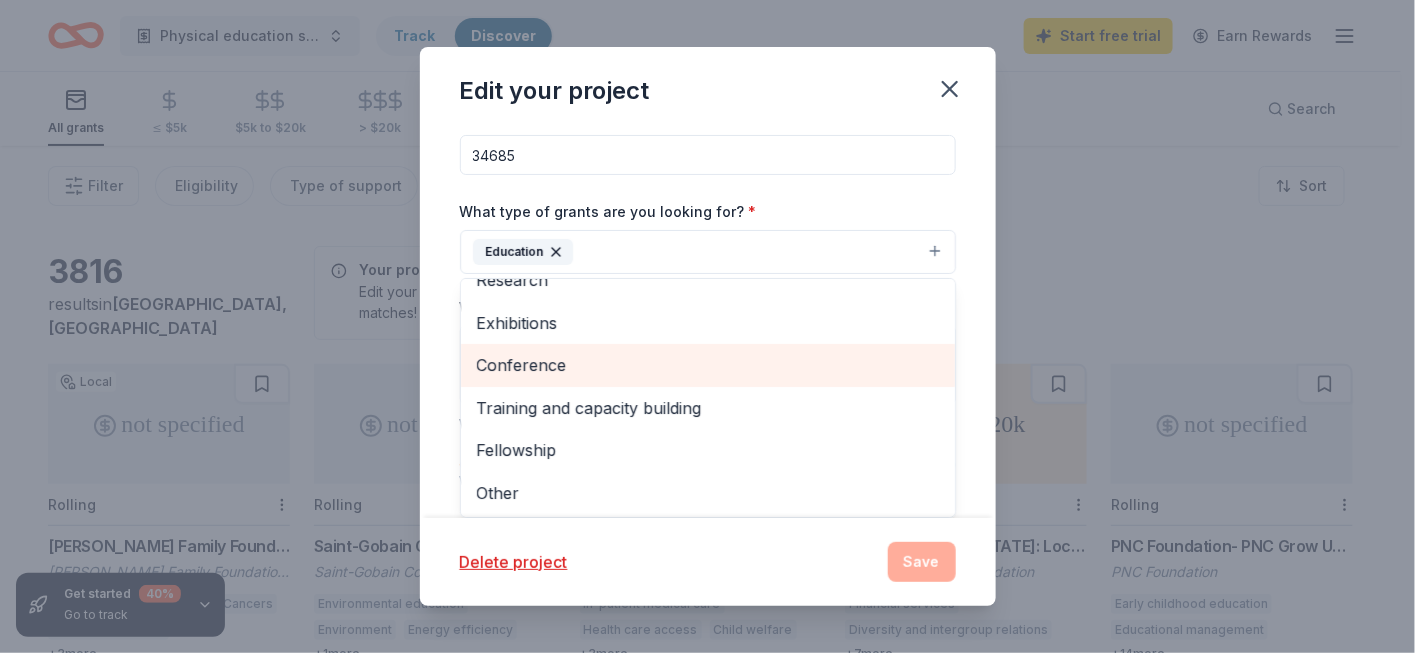 scroll, scrollTop: 0, scrollLeft: 0, axis: both 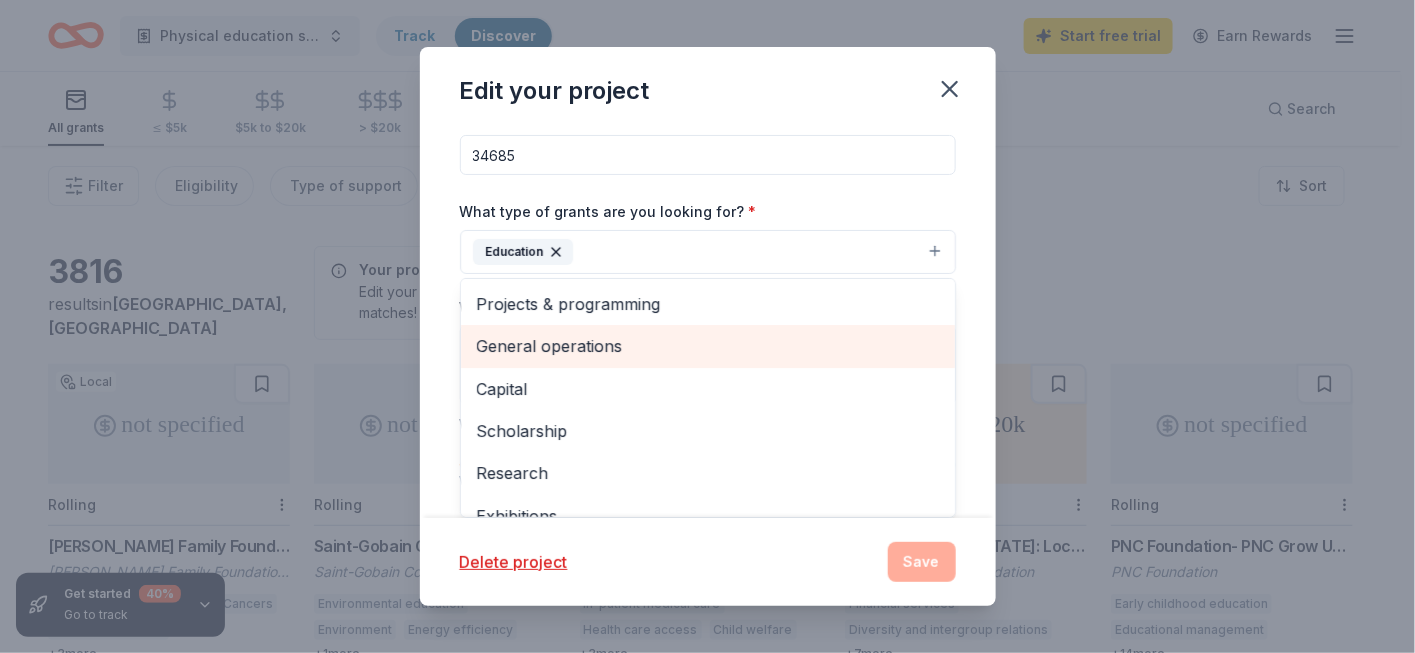 click on "General operations" at bounding box center [708, 346] 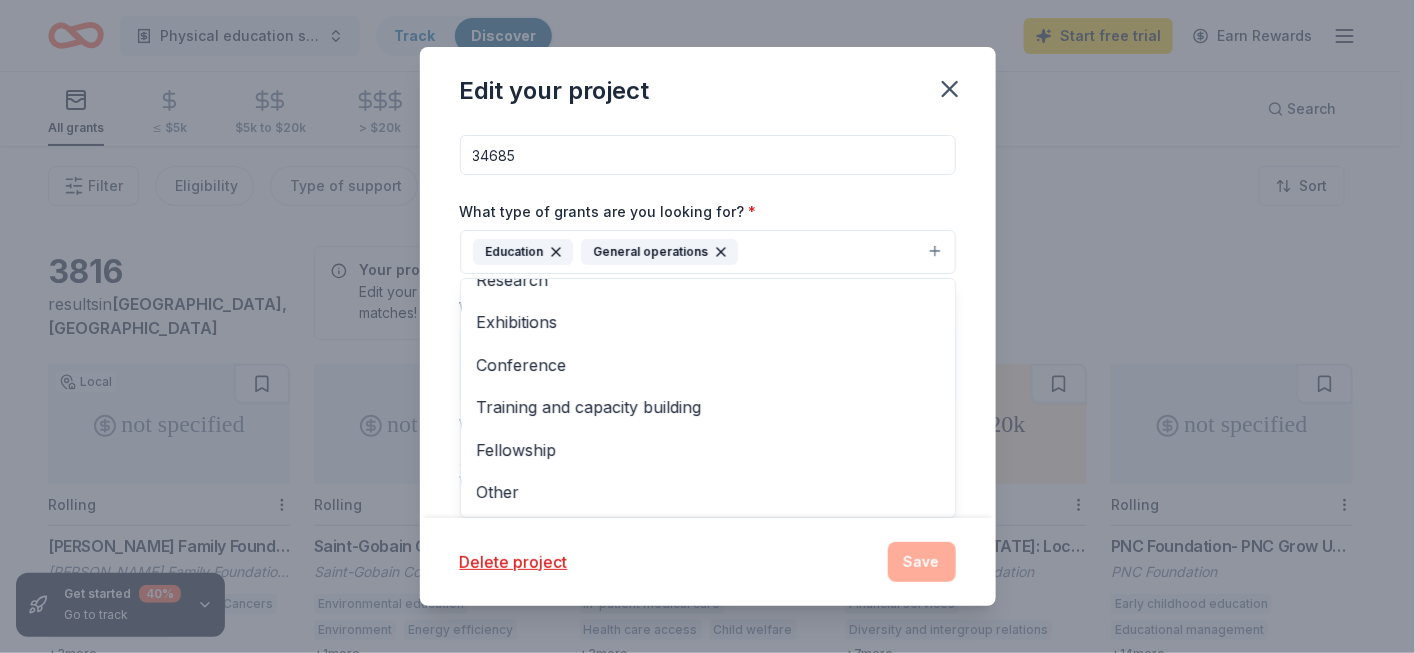 scroll, scrollTop: 0, scrollLeft: 0, axis: both 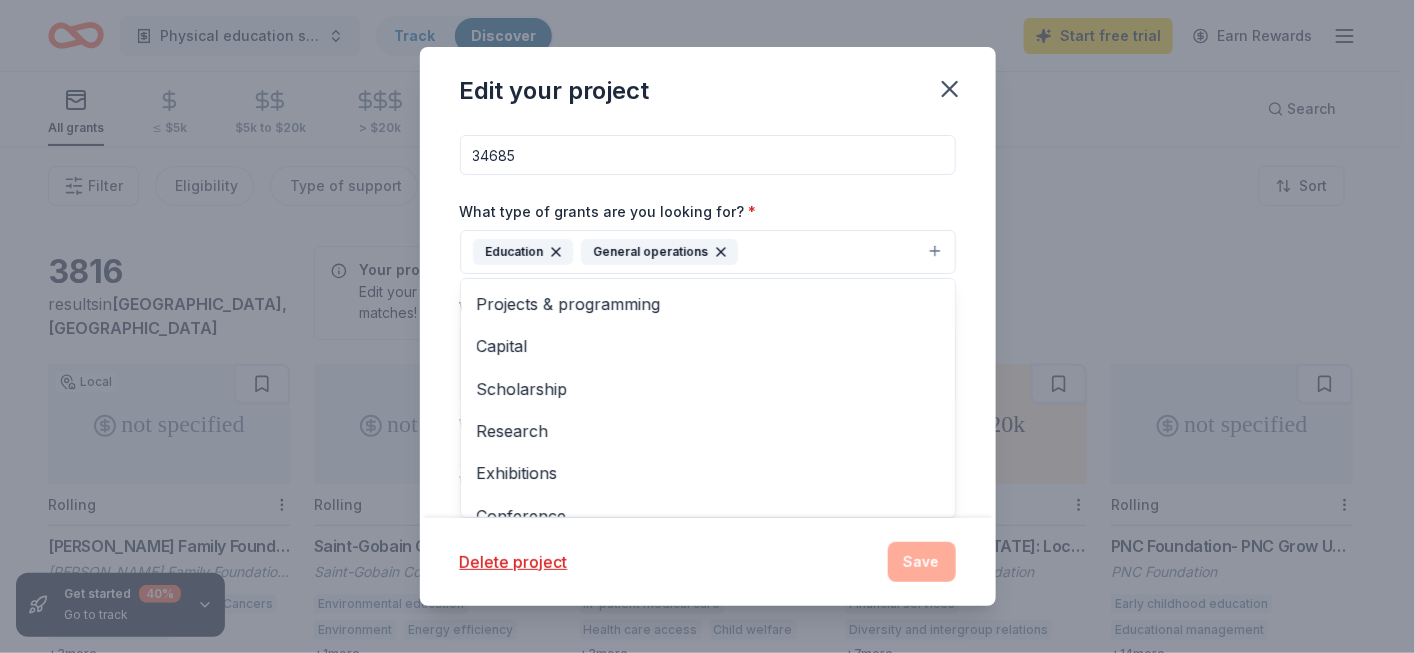 click on "Project name * Physical education supplies ZIP code * 34685 What type of grants are you looking for? * Education General operations Projects & programming Capital Scholarship Research Exhibitions Conference Training and capacity building Fellowship Other What is your project about? * We use this to match you to relevant grant opportunities.   See examples We recommend at least 300 characters to get the best grant matches. Cause tags *   Add relevant tags to your project. Send me reminders Email me reminders of grant application deadlines" at bounding box center (708, 334) 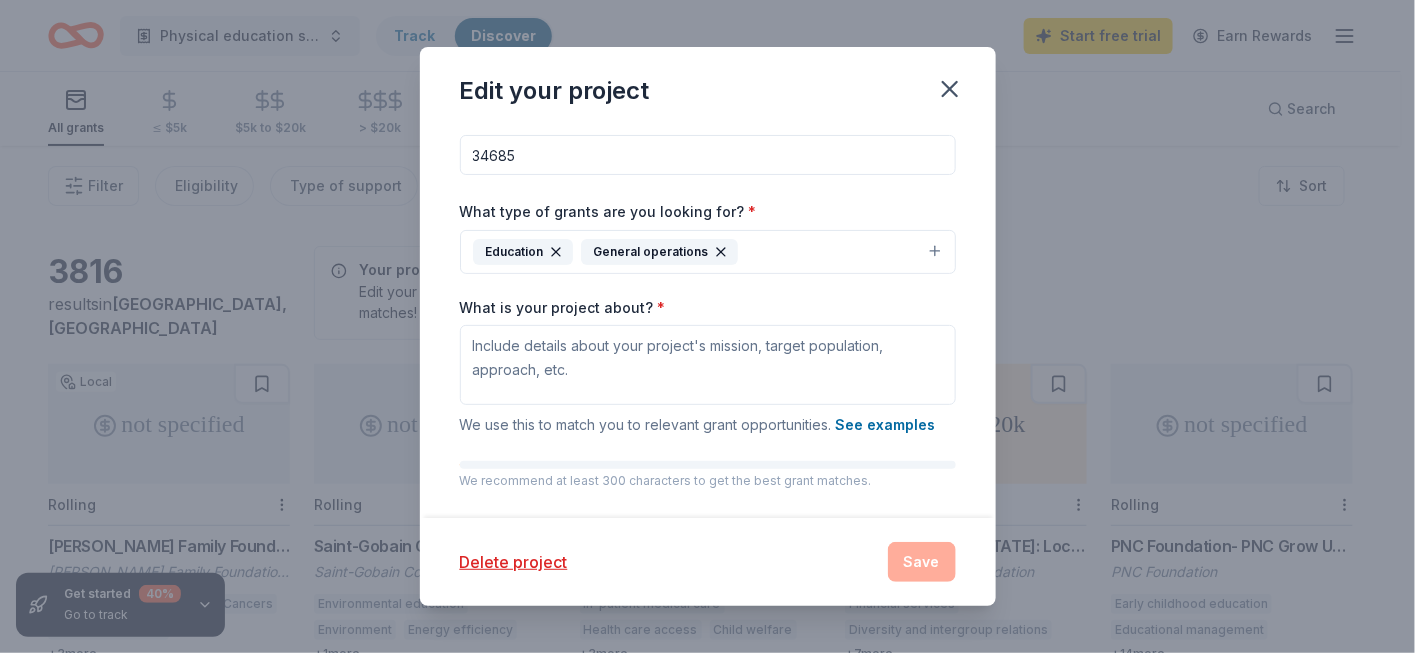 click on "34685" at bounding box center (708, 155) 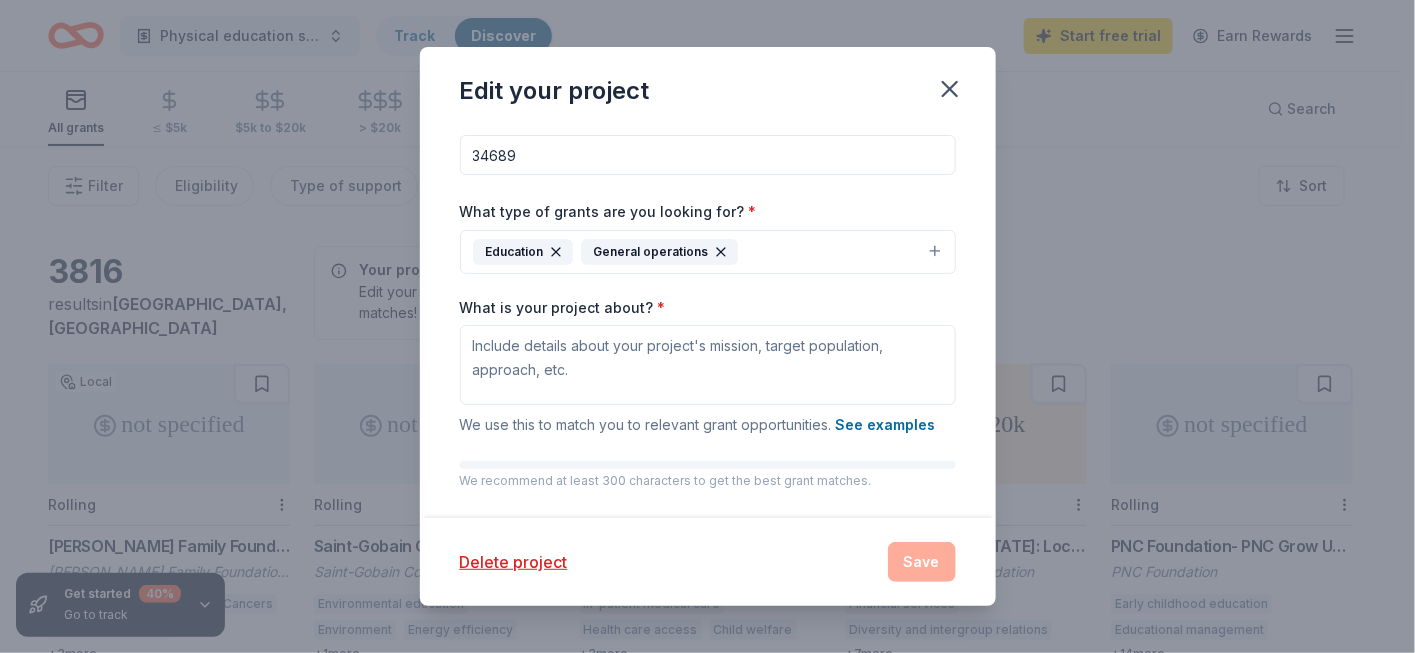 type on "34689" 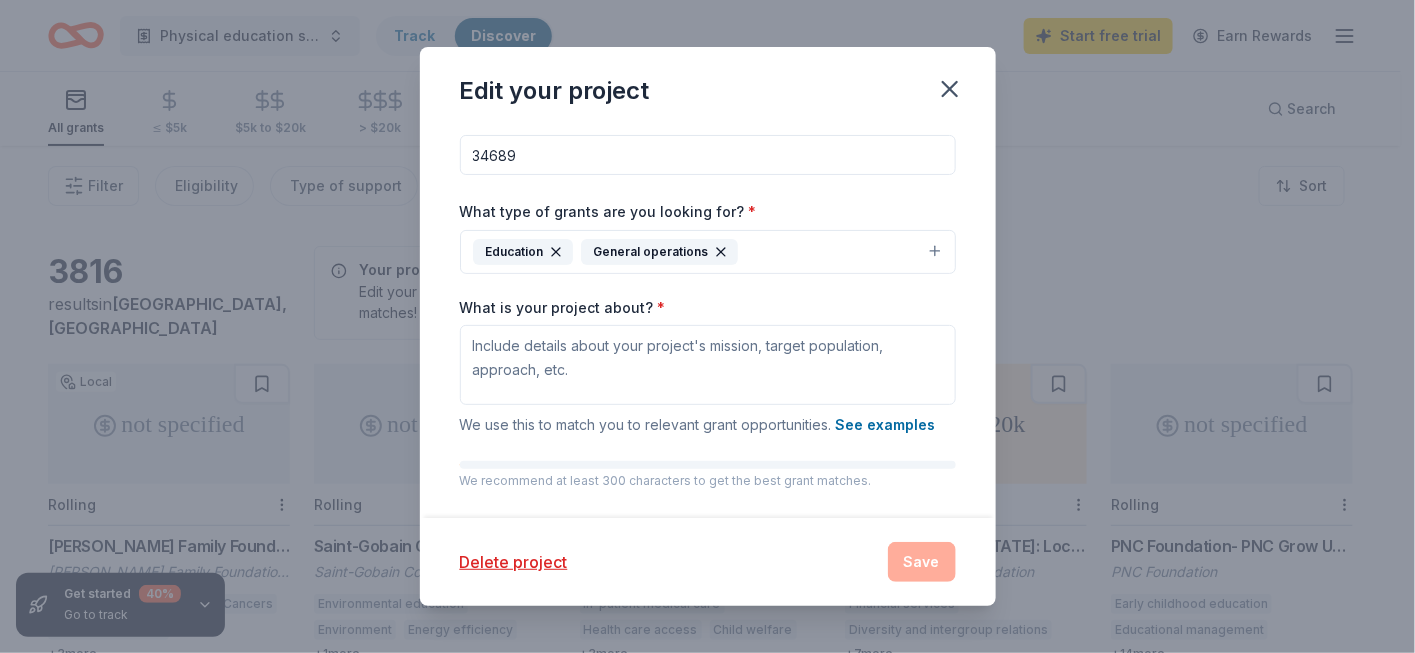 scroll, scrollTop: 289, scrollLeft: 0, axis: vertical 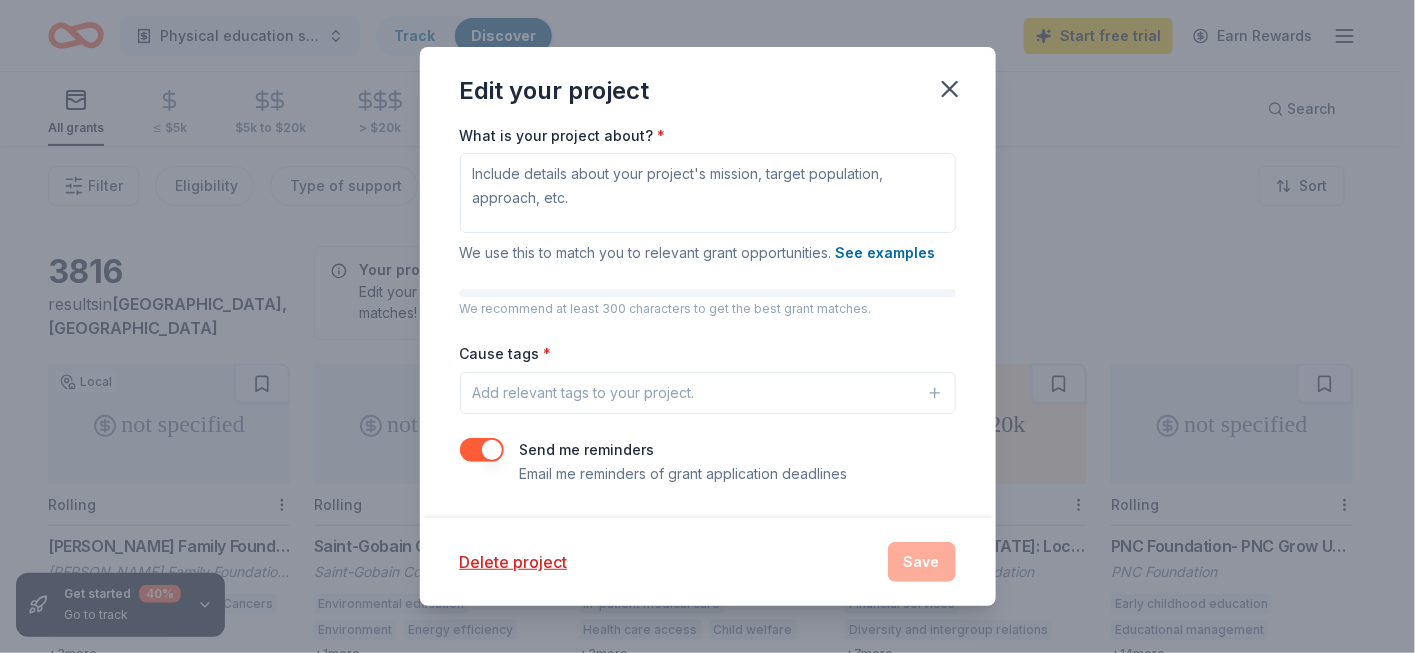 click at bounding box center [482, 450] 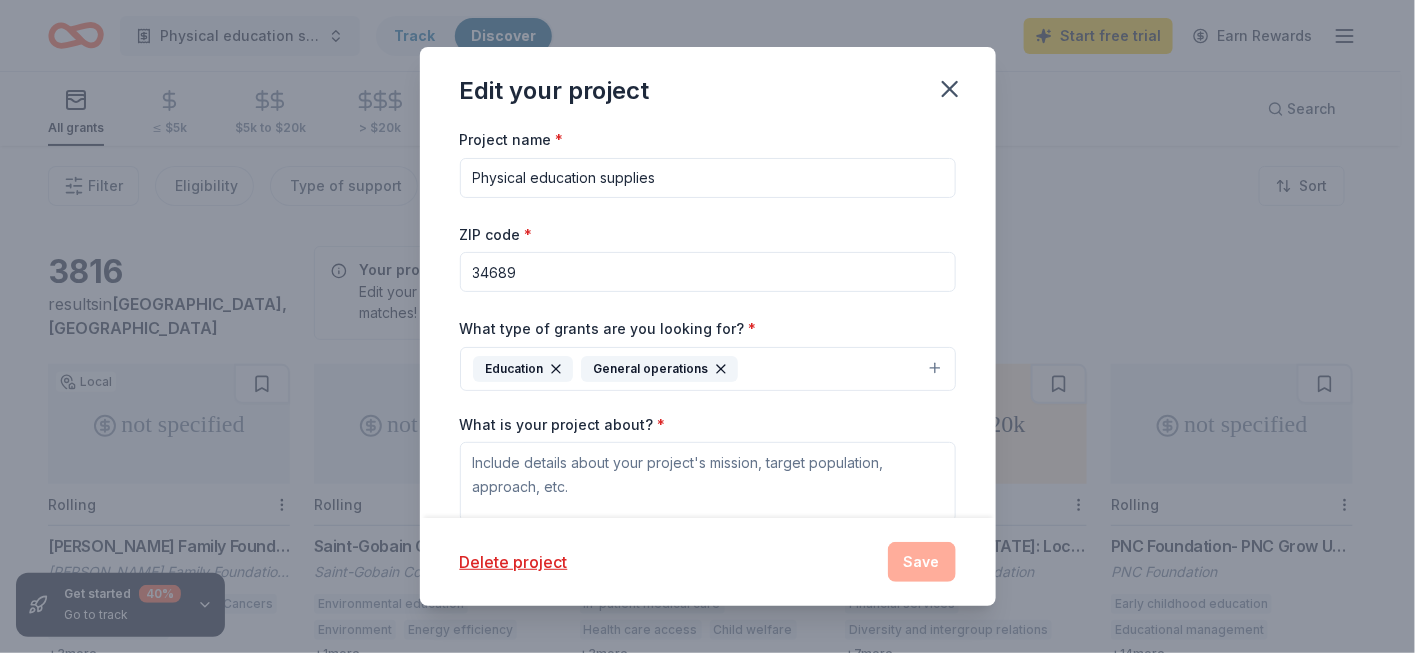 scroll, scrollTop: 289, scrollLeft: 0, axis: vertical 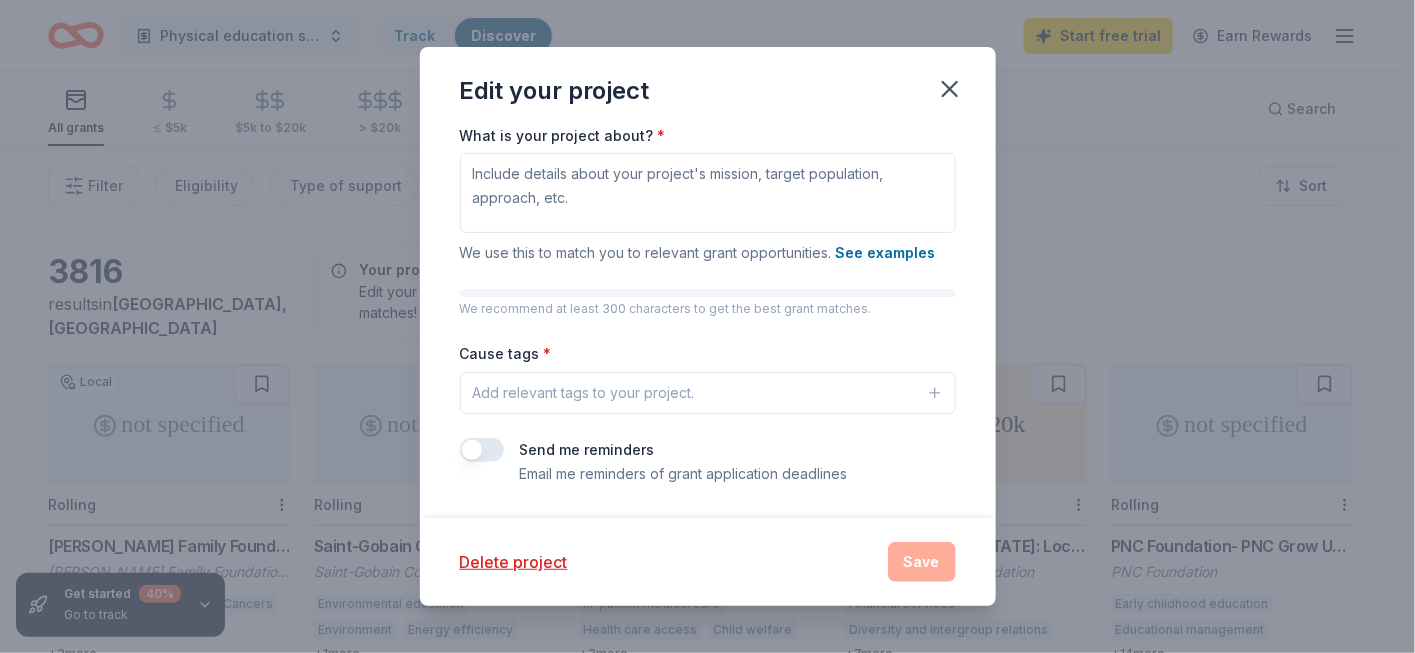 click on "Add relevant tags to your project." at bounding box center [708, 393] 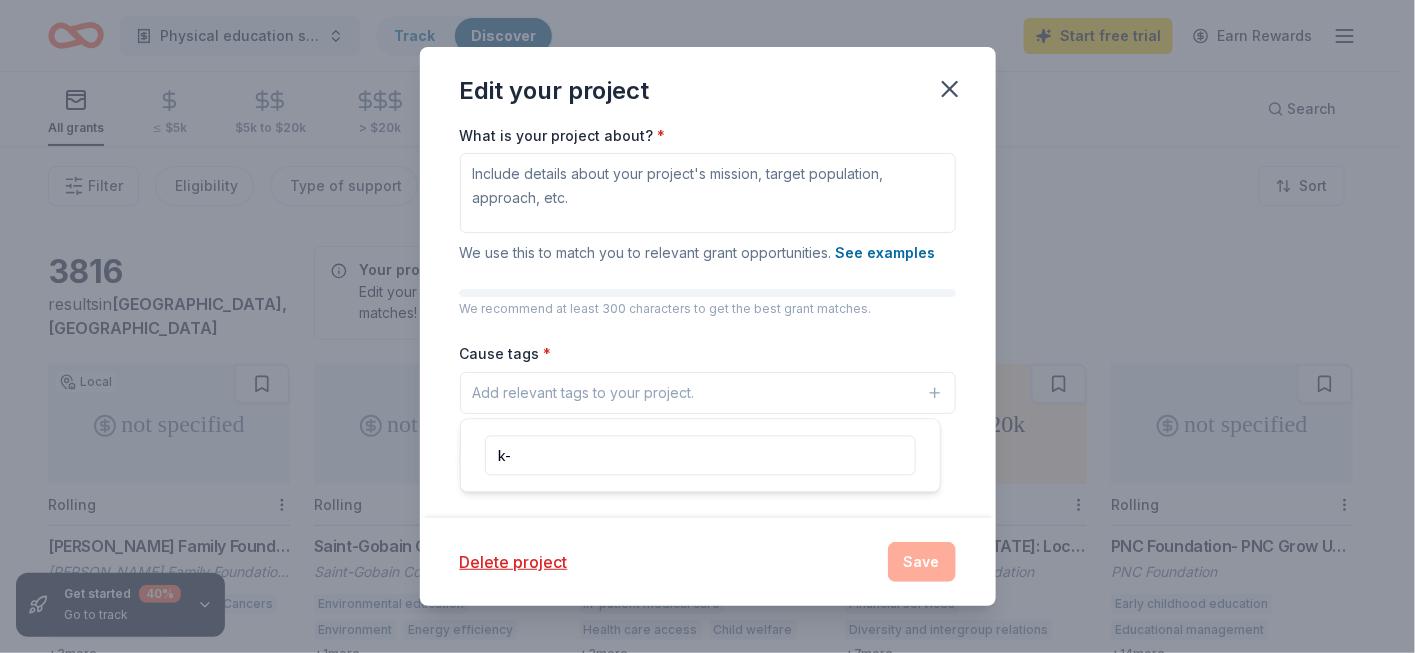 type on "k" 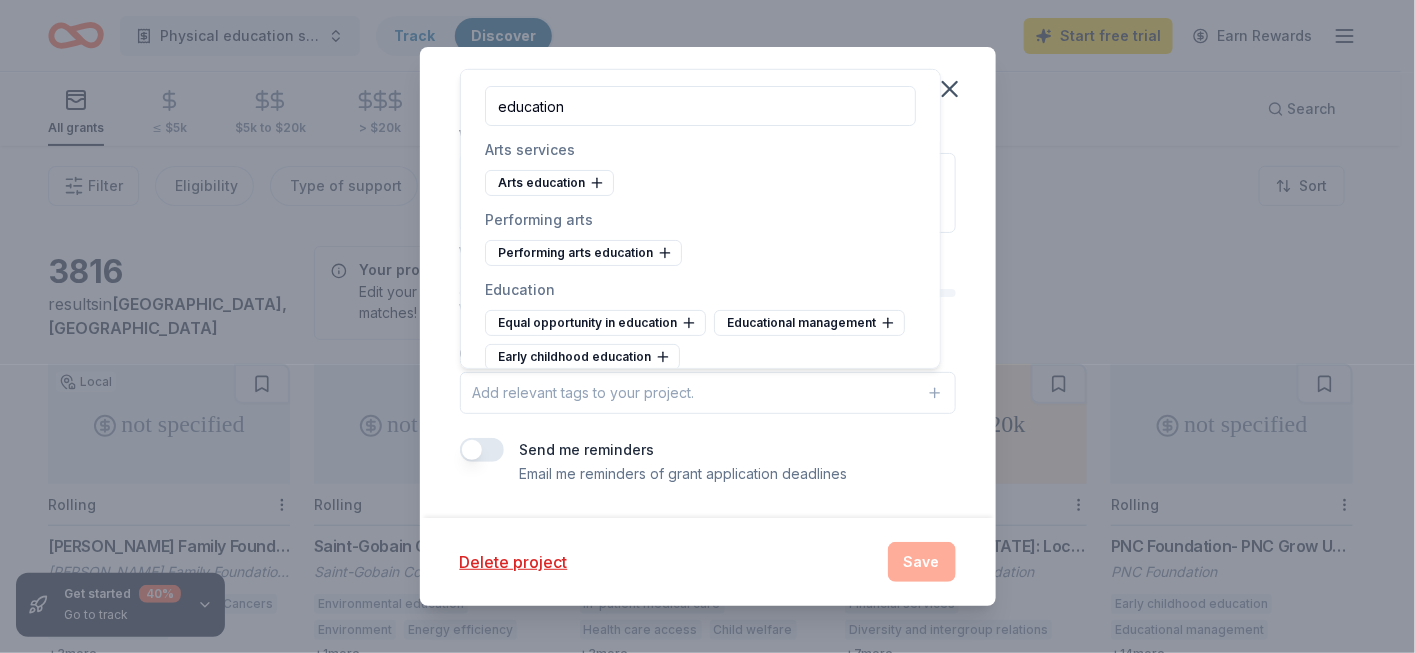 drag, startPoint x: 580, startPoint y: 106, endPoint x: 488, endPoint y: 106, distance: 92 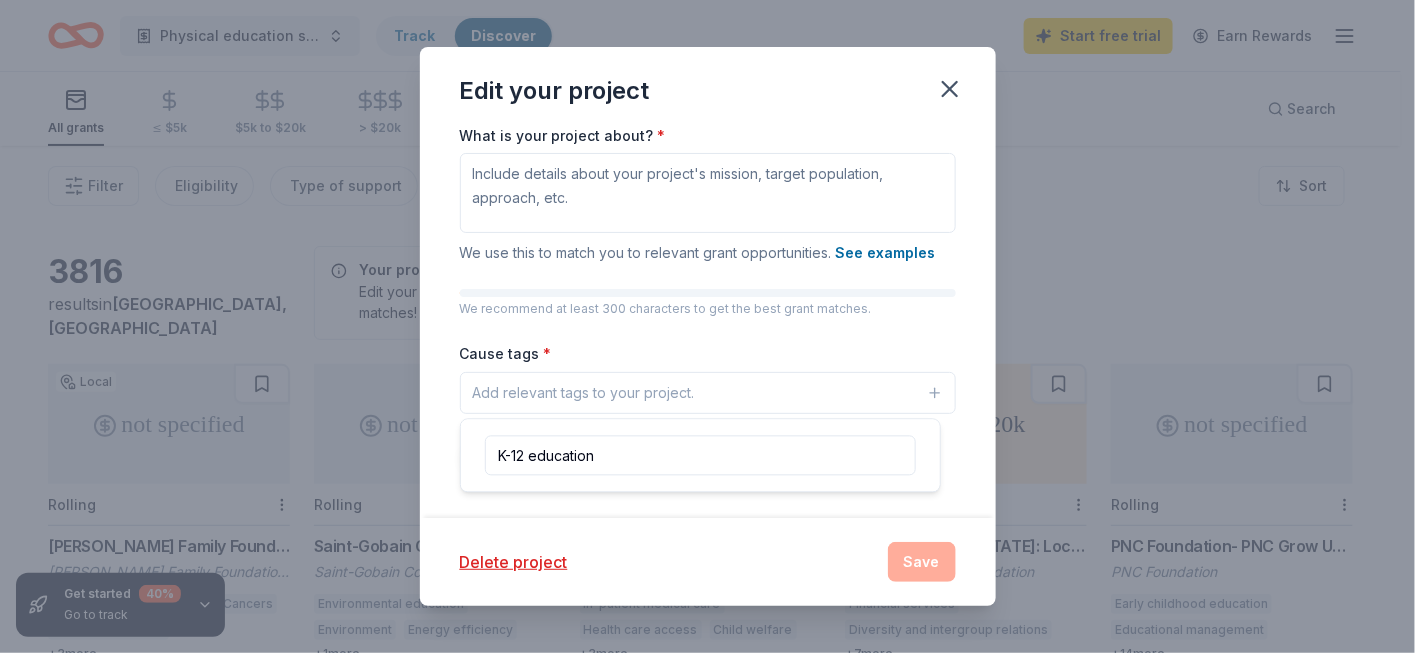 type on "K-12 education" 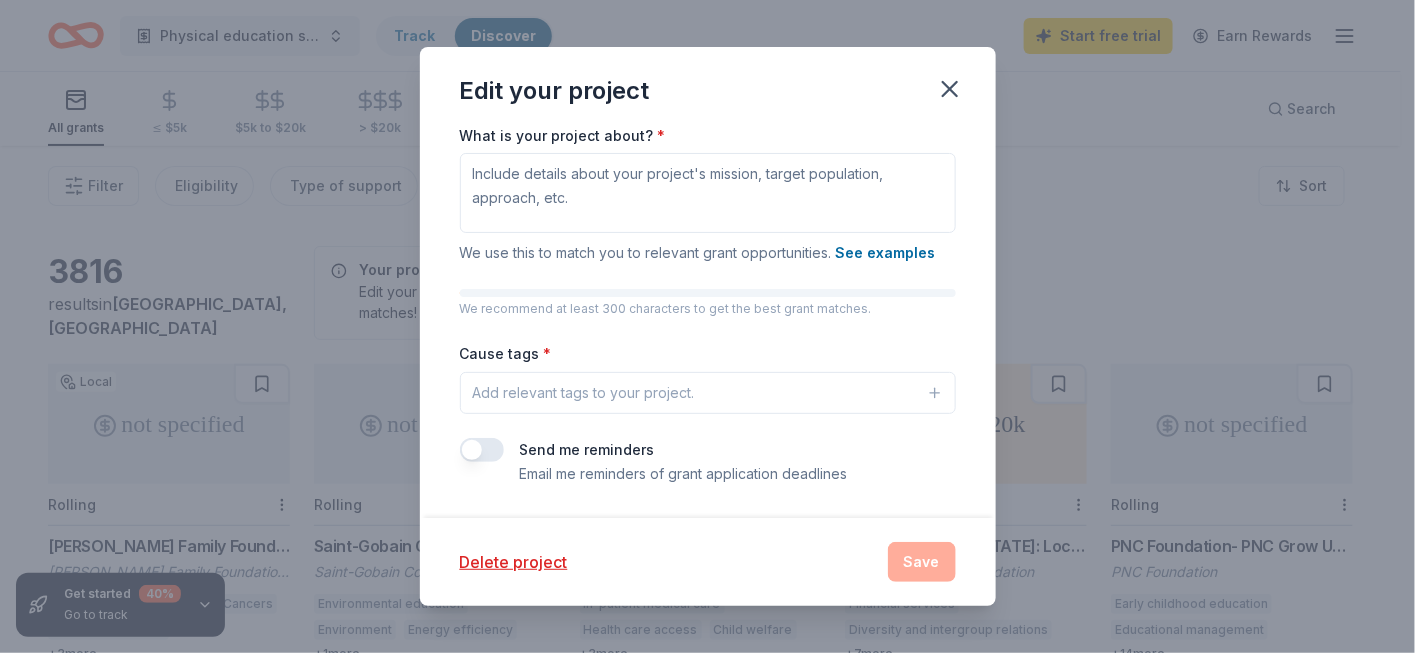 click on "Add relevant tags to your project." at bounding box center [708, 393] 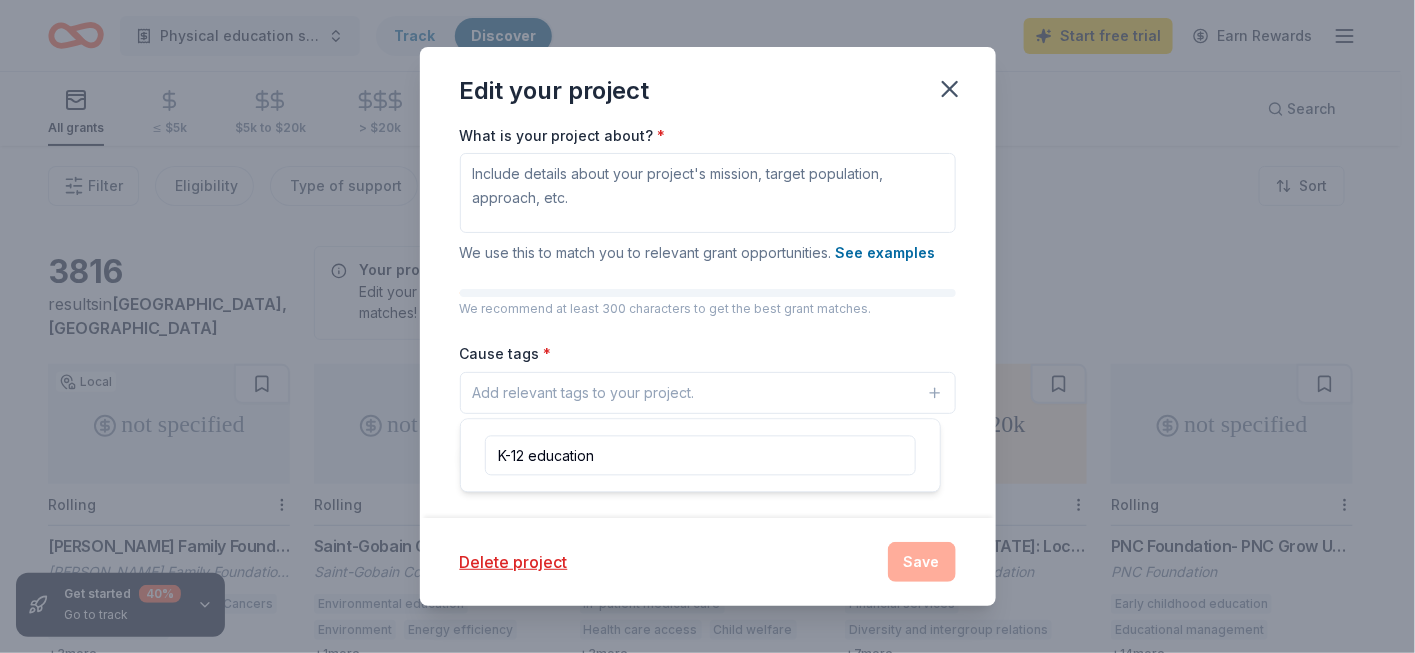click on "K-12 education" at bounding box center [700, 456] 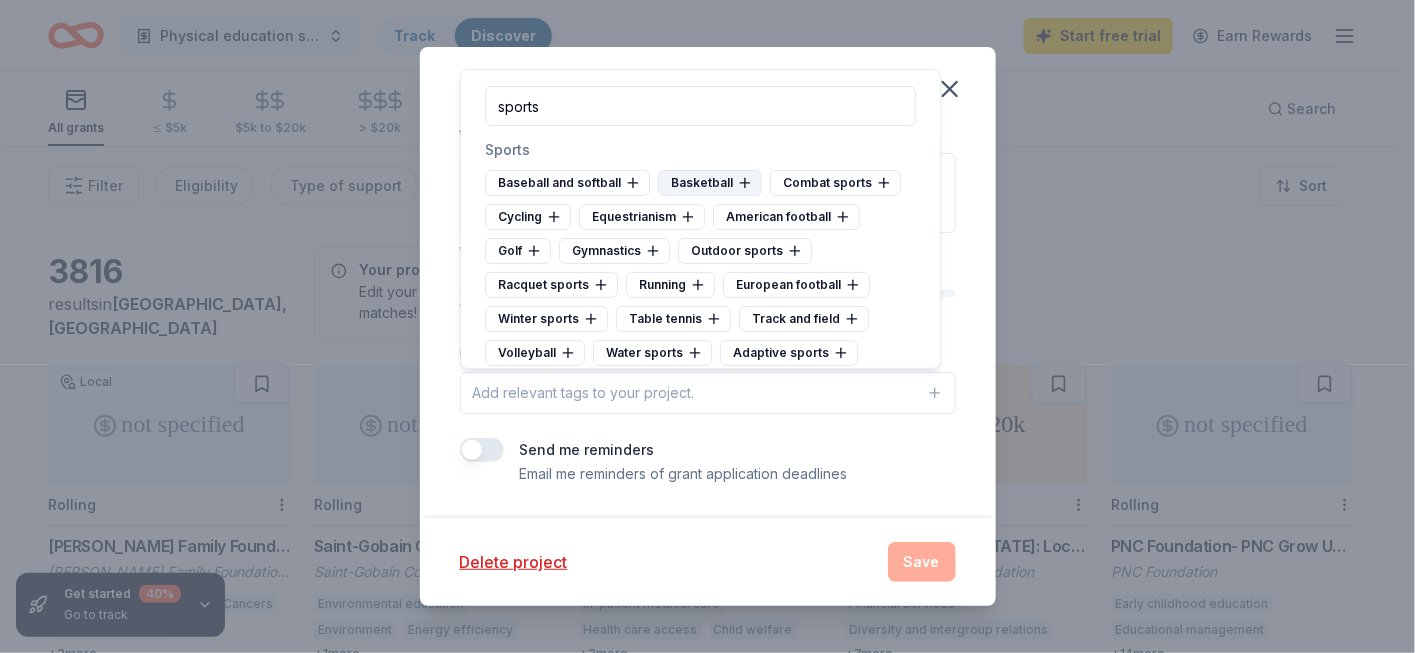 type on "sports" 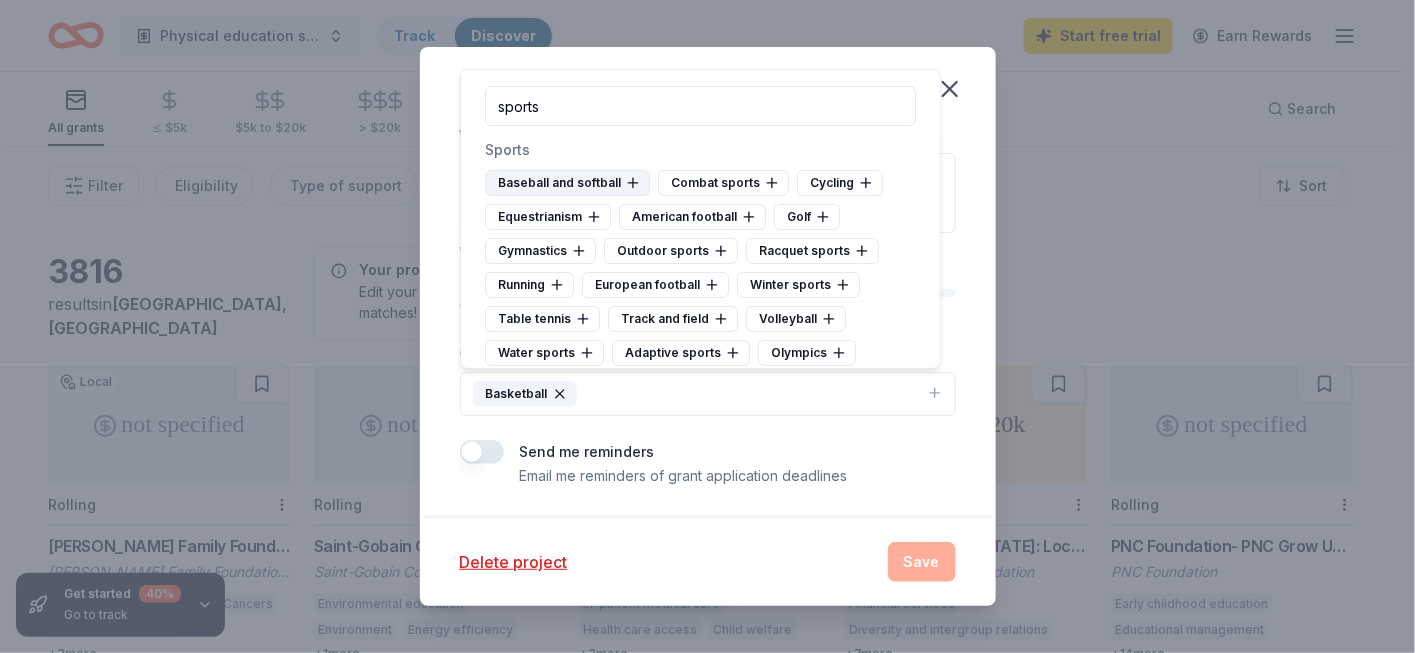 click 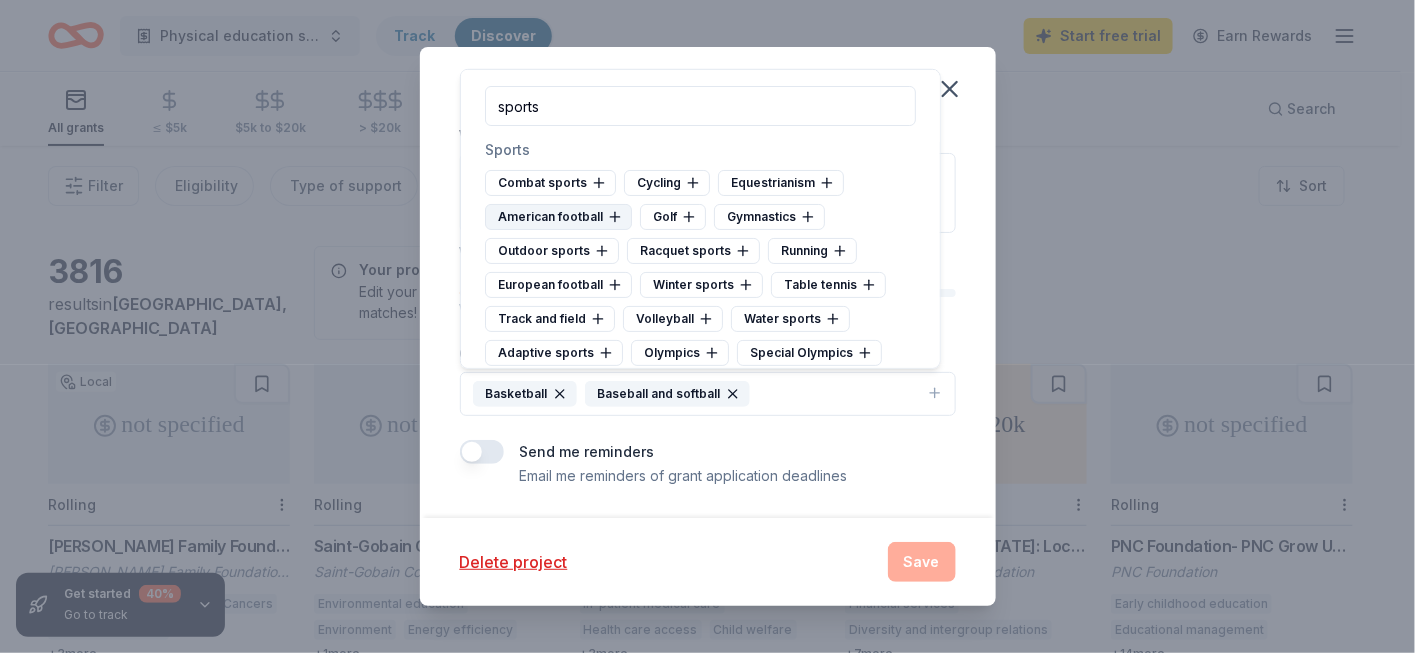 click 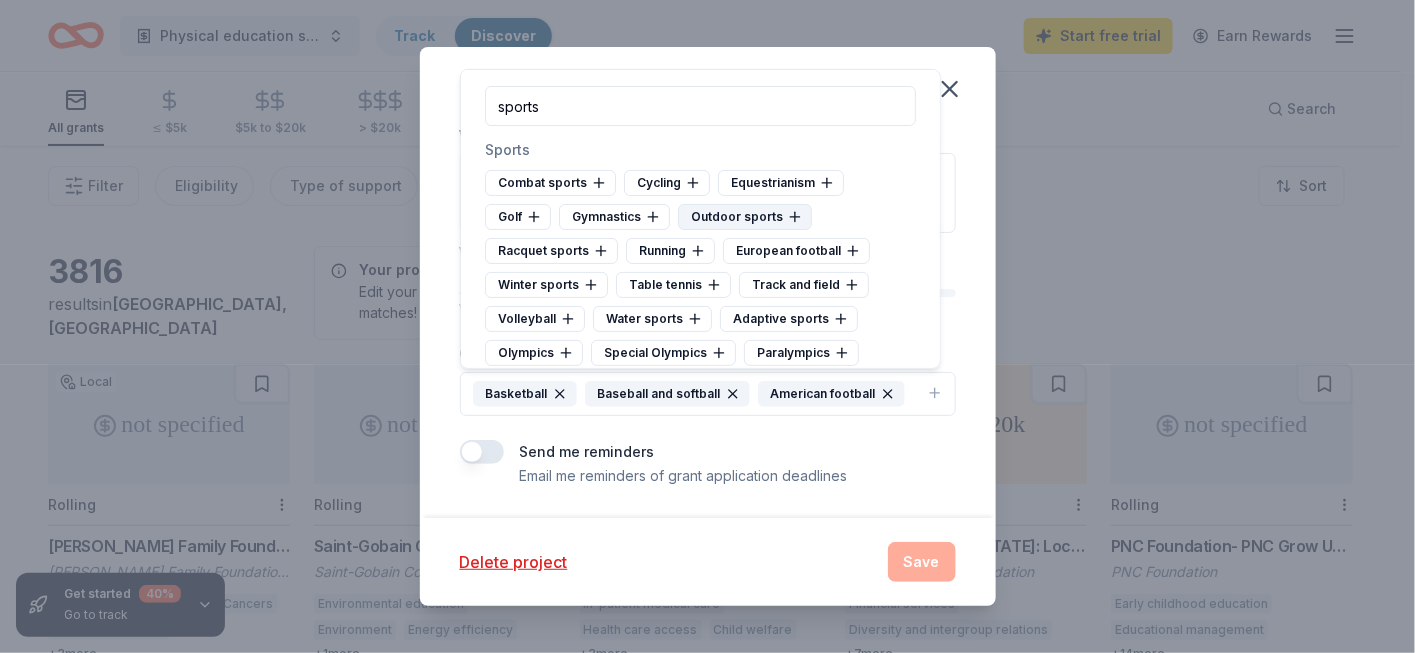 click 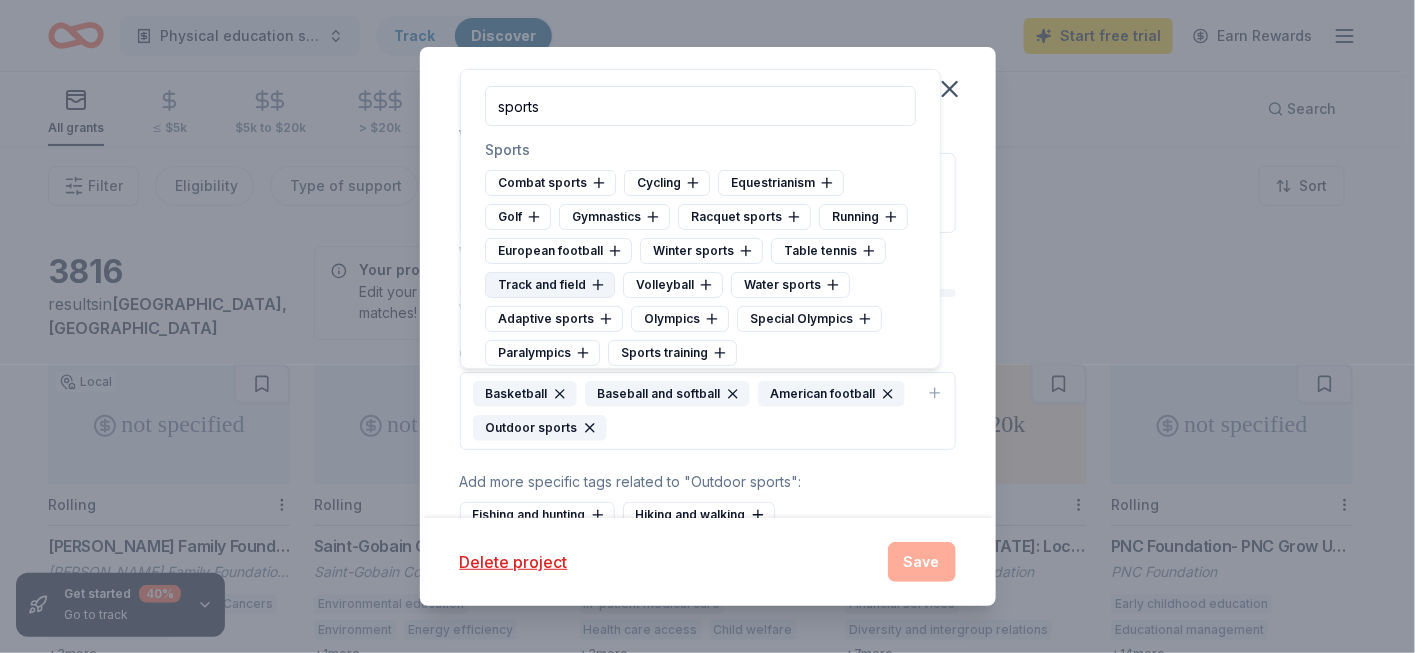 click 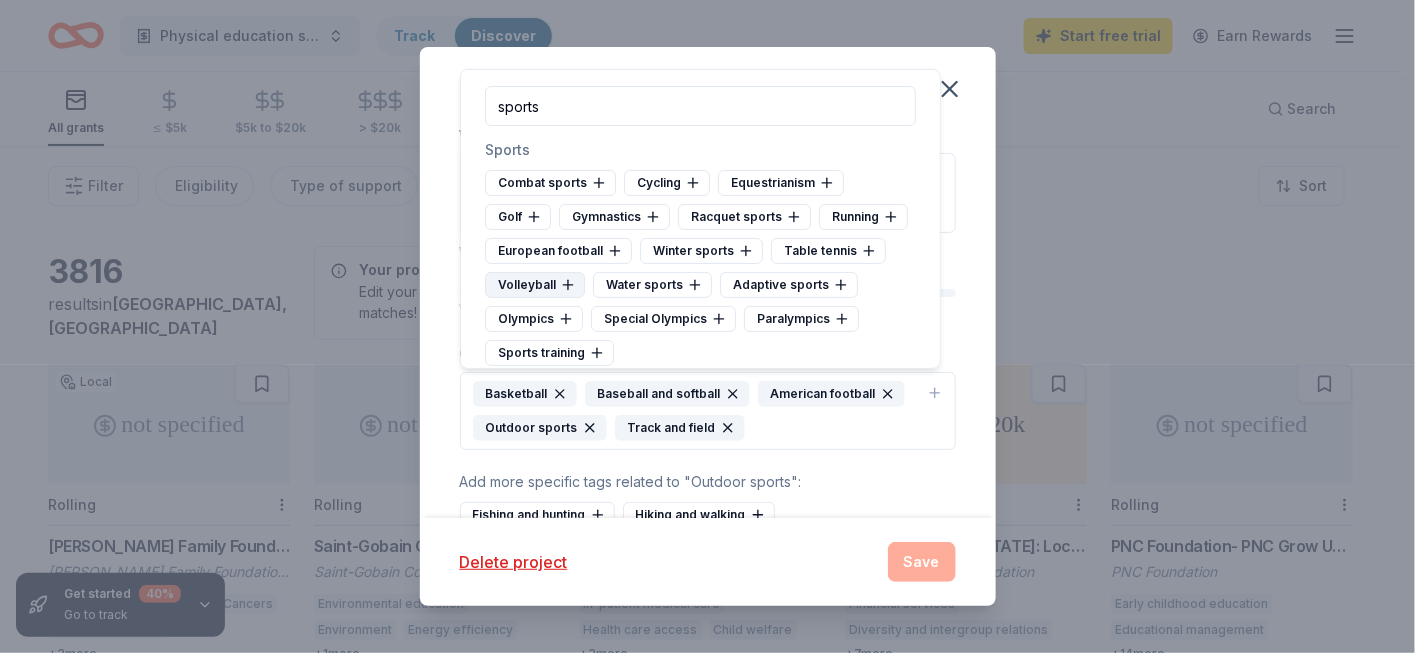 click 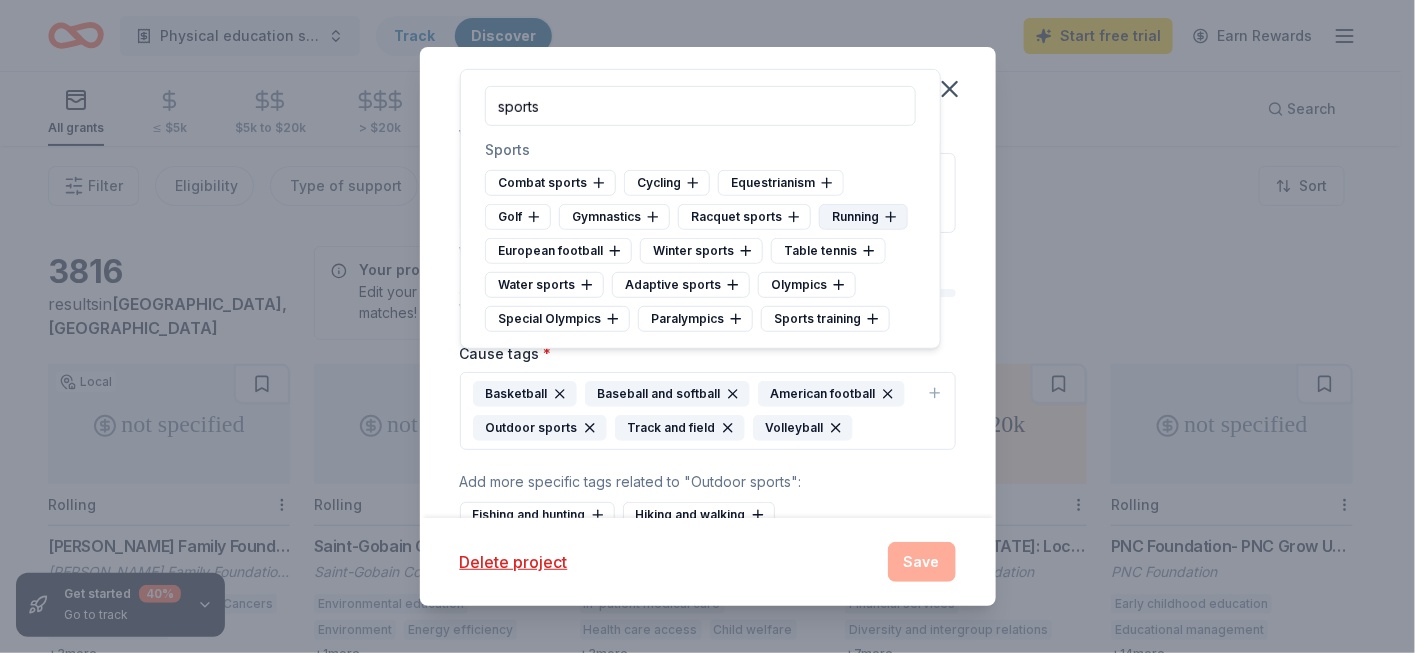 click 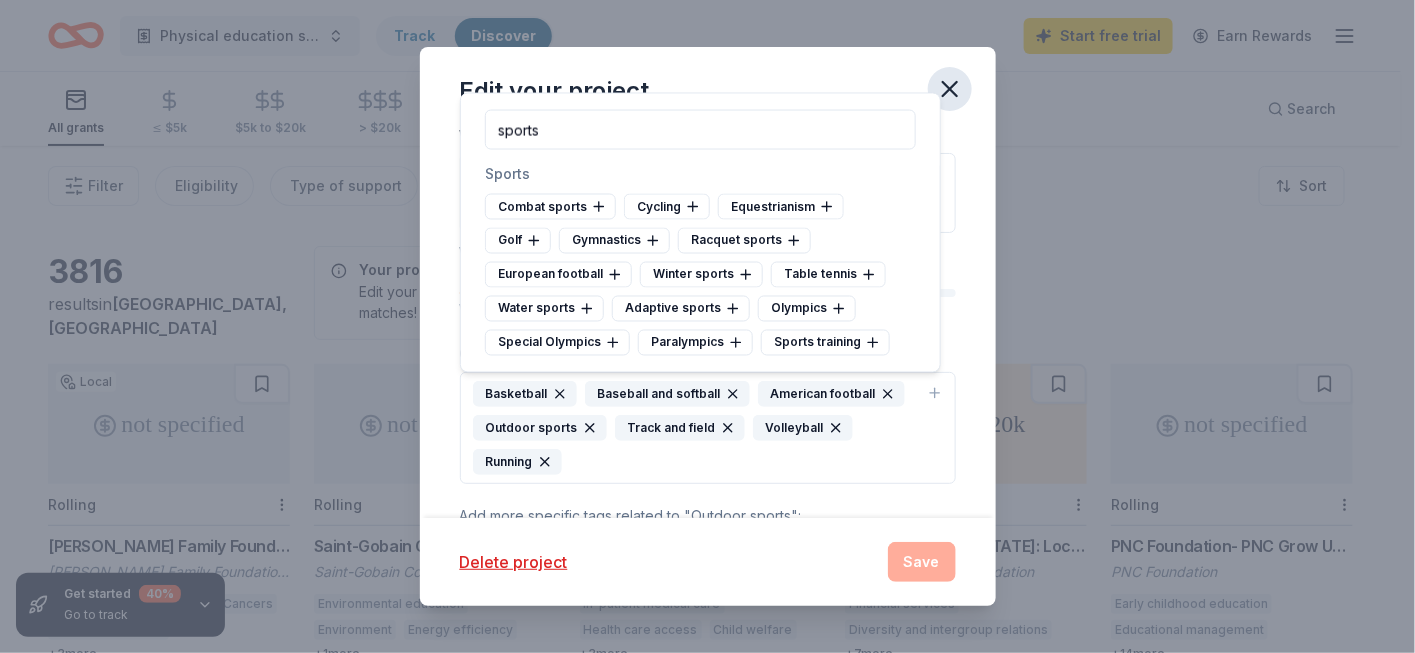 click 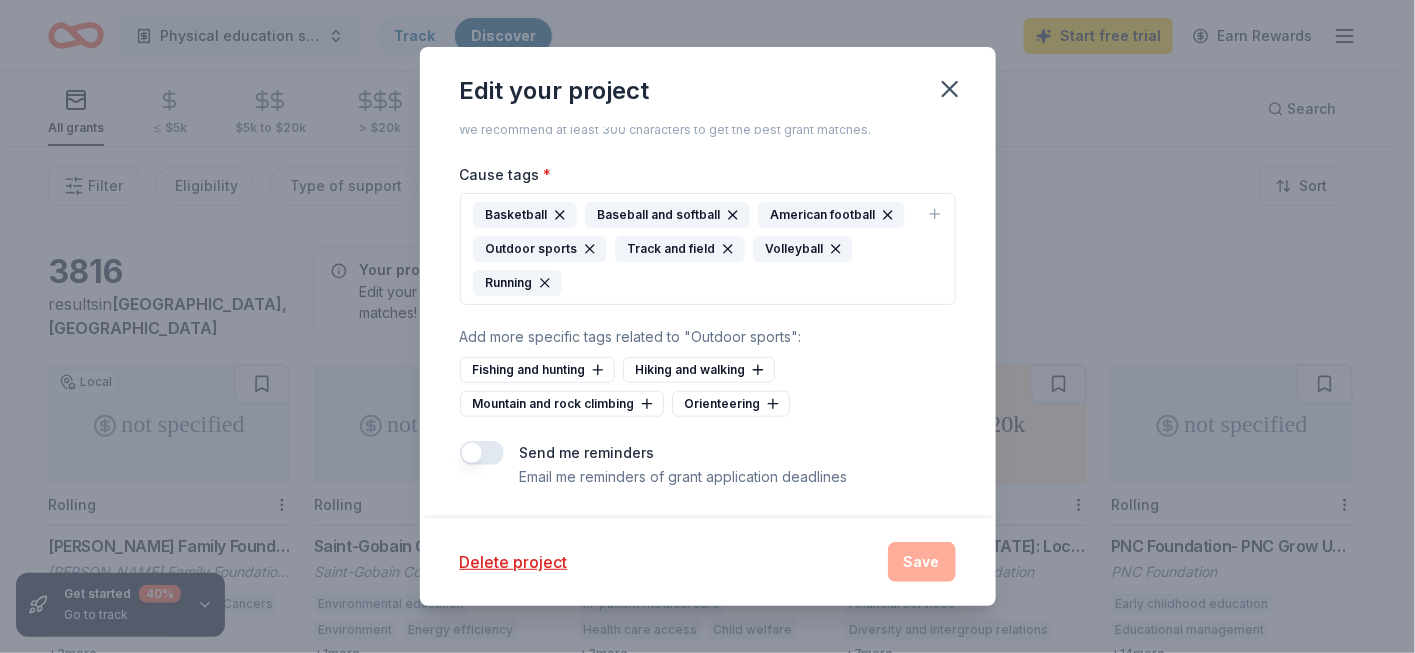 scroll, scrollTop: 0, scrollLeft: 0, axis: both 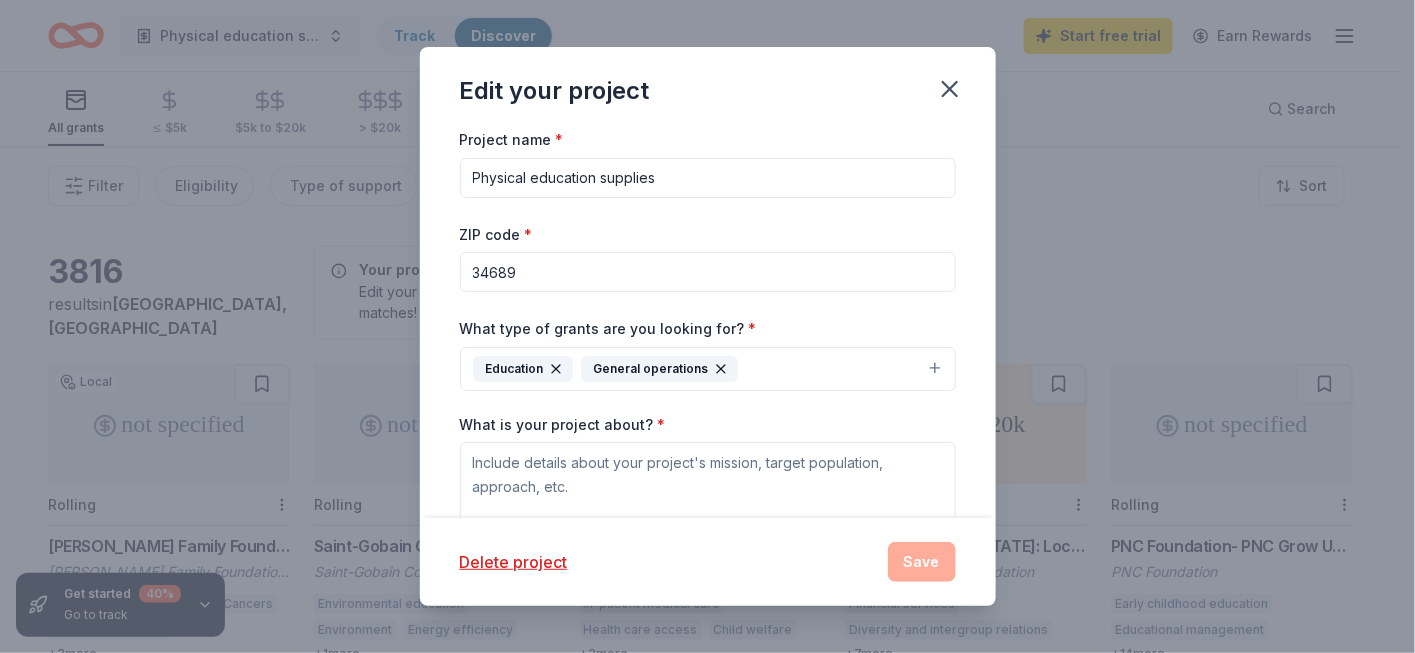 click on "Project name * Physical education supplies ZIP code * 34689 What type of grants are you looking for? * Education General operations What is your project about? * We use this to match you to relevant grant opportunities.   See examples We recommend at least 300 characters to get the best grant matches. Cause tags * Basketball Baseball and softball American football Outdoor sports Track and field Volleyball Running Add more specific tags related to   "Outdoor sports" : Fishing and hunting Hiking and walking Mountain and rock climbing Orienteering Send me reminders Email me reminders of grant application deadlines" at bounding box center (708, 542) 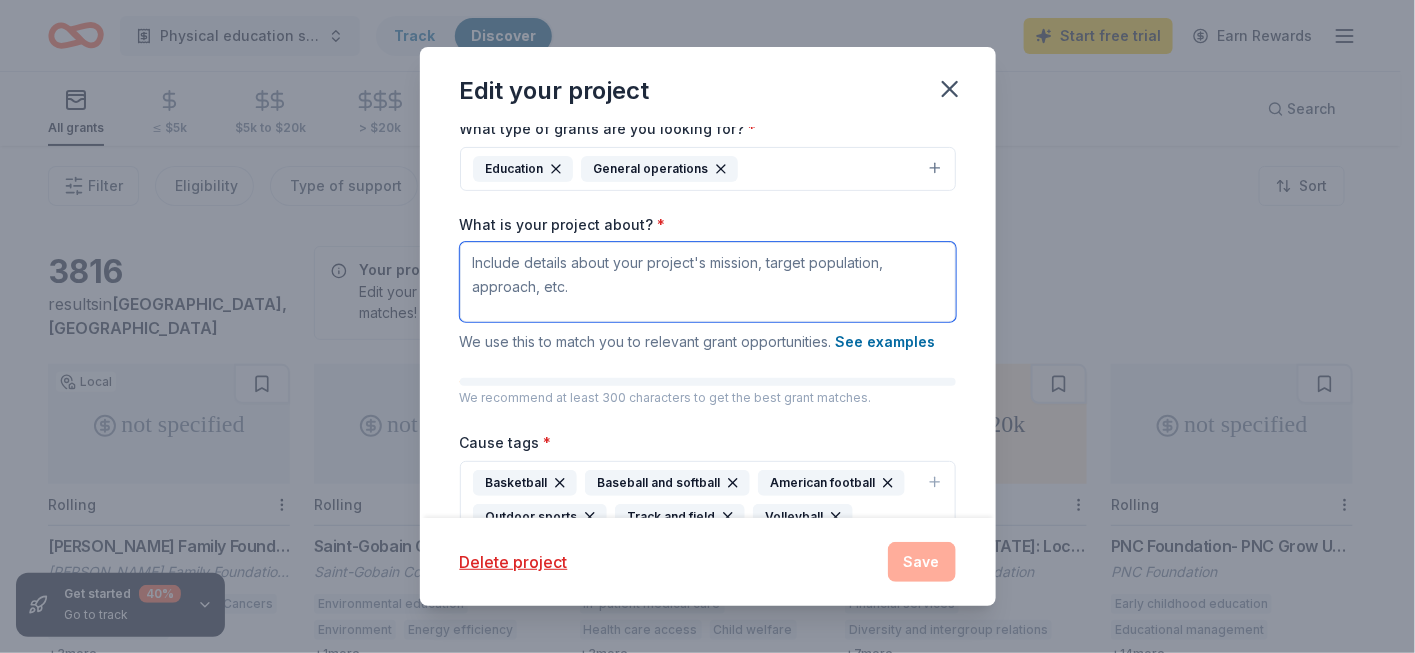 click on "What is your project about? *" at bounding box center [708, 282] 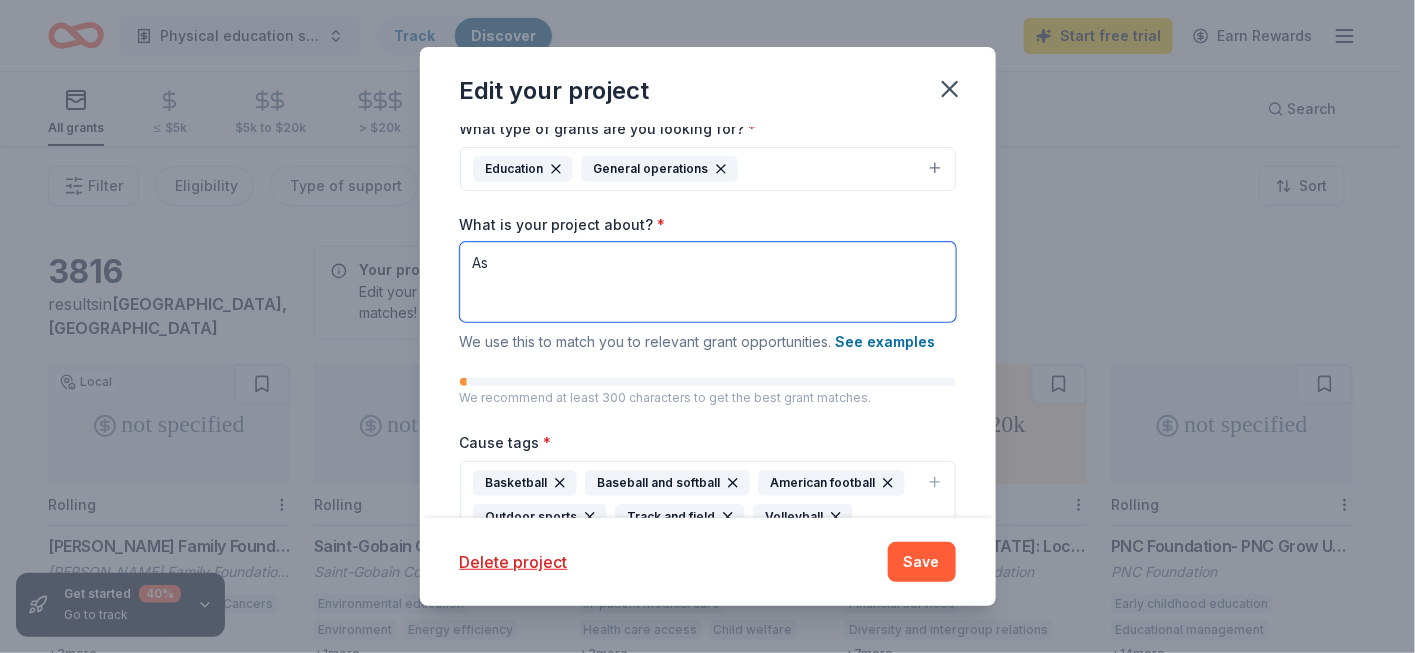 type on "A" 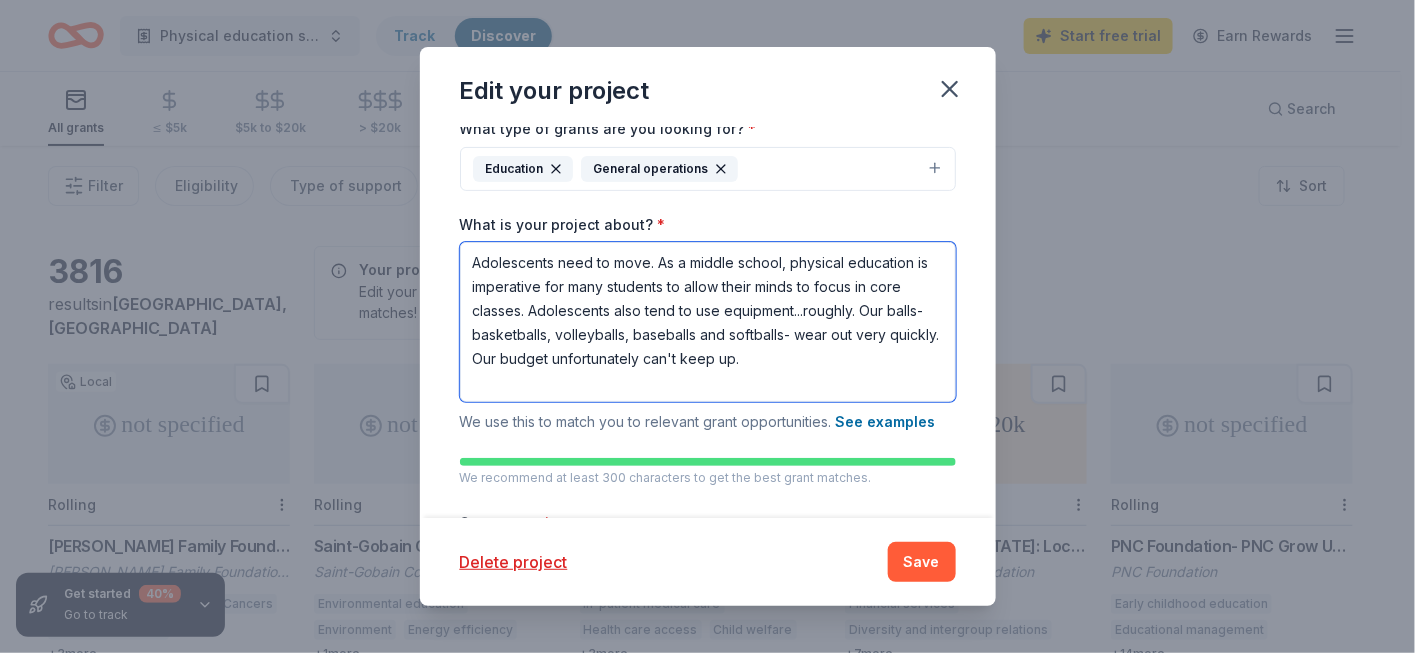 drag, startPoint x: 698, startPoint y: 313, endPoint x: 625, endPoint y: 312, distance: 73.00685 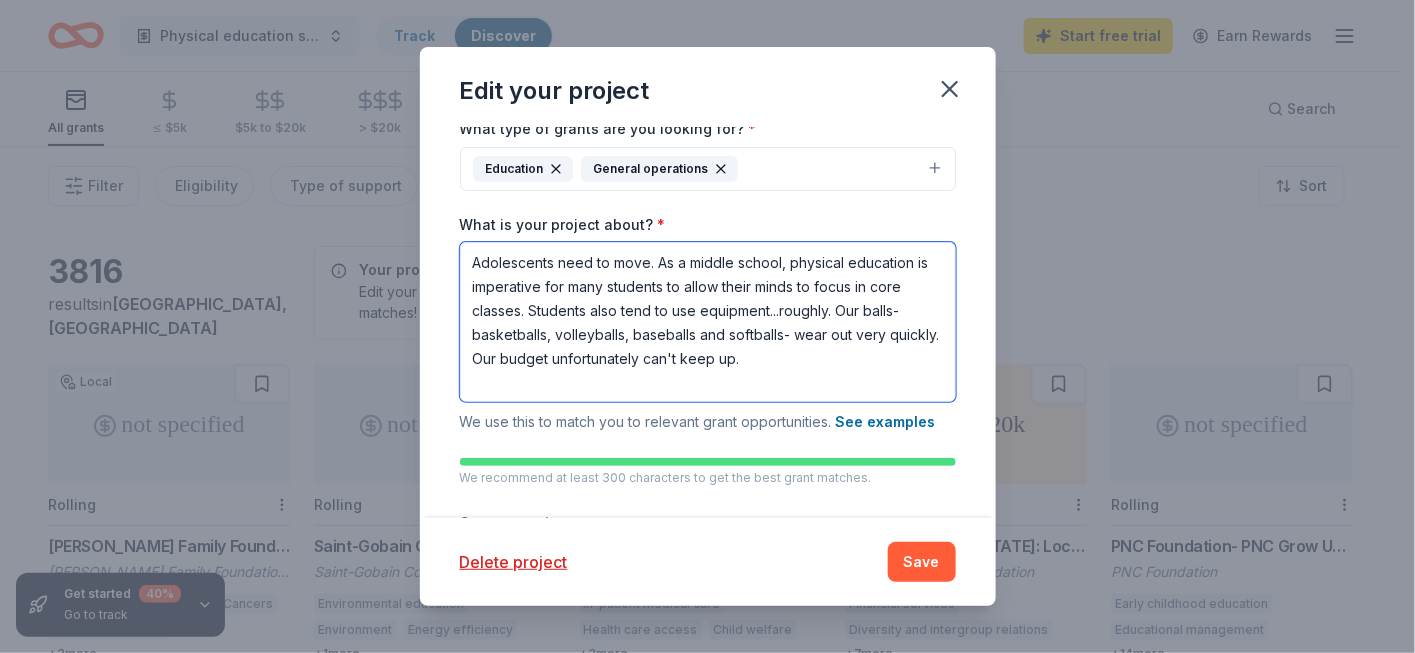 click on "Adolescents need to move. As a middle school, physical education is imperative for many students to allow their minds to focus in core classes. Students also tend to use equipment...roughly. Our balls- basketballs, volleyballs, baseballs and softballs- wear out very quickly. Our budget unfortunately can't keep up." at bounding box center (708, 322) 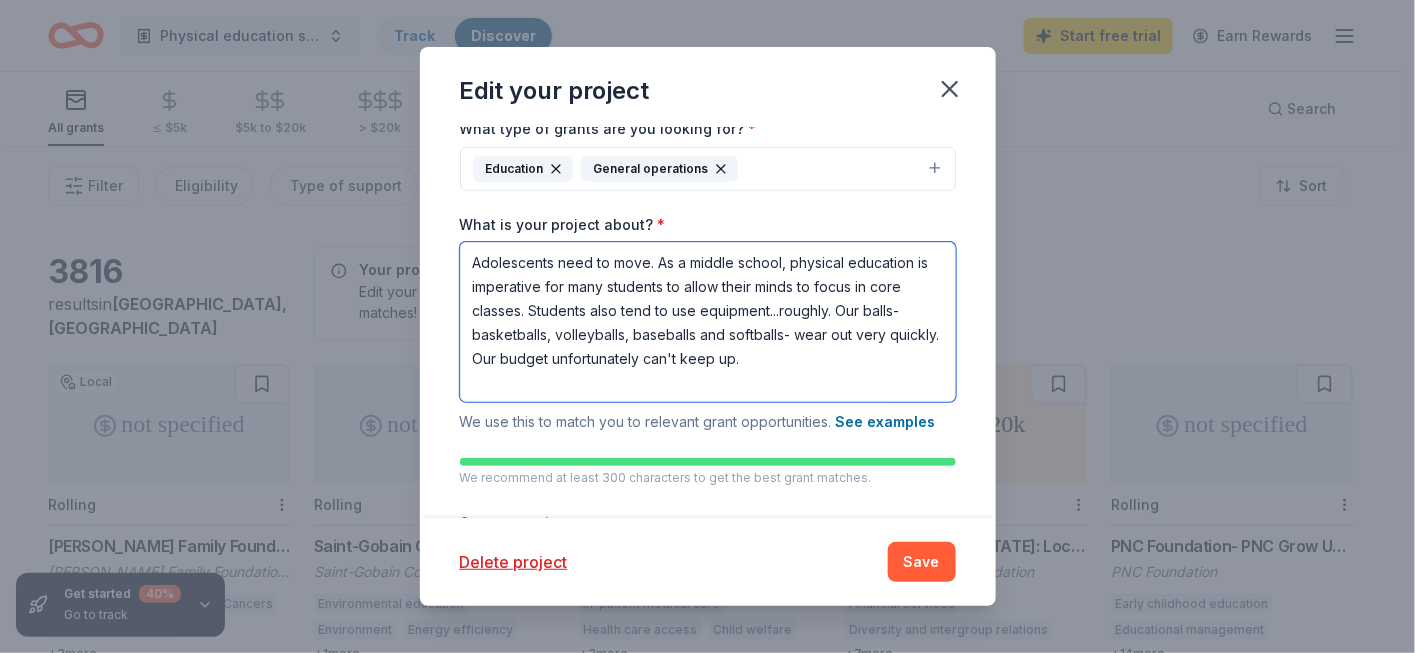 click on "Adolescents need to move. As a middle school, physical education is imperative for many students to allow their minds to focus in core classes. Students also tend to use equipment...roughly. Our balls- basketballs, volleyballs, baseballs and softballs- wear out very quickly. Our budget unfortunately can't keep up." at bounding box center (708, 322) 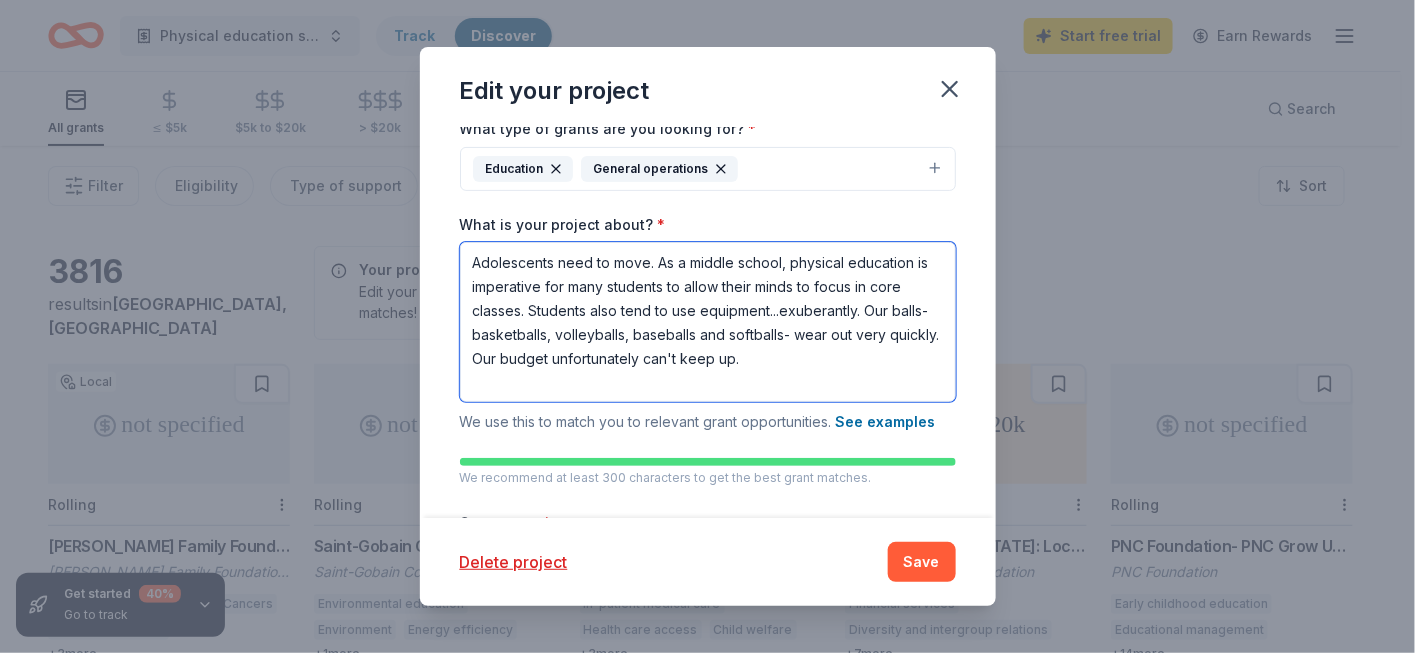 click on "Adolescents need to move. As a middle school, physical education is imperative for many students to allow their minds to focus in core classes. Students also tend to use equipment...exuberantly. Our balls- basketballs, volleyballs, baseballs and softballs- wear out very quickly. Our budget unfortunately can't keep up." at bounding box center [708, 322] 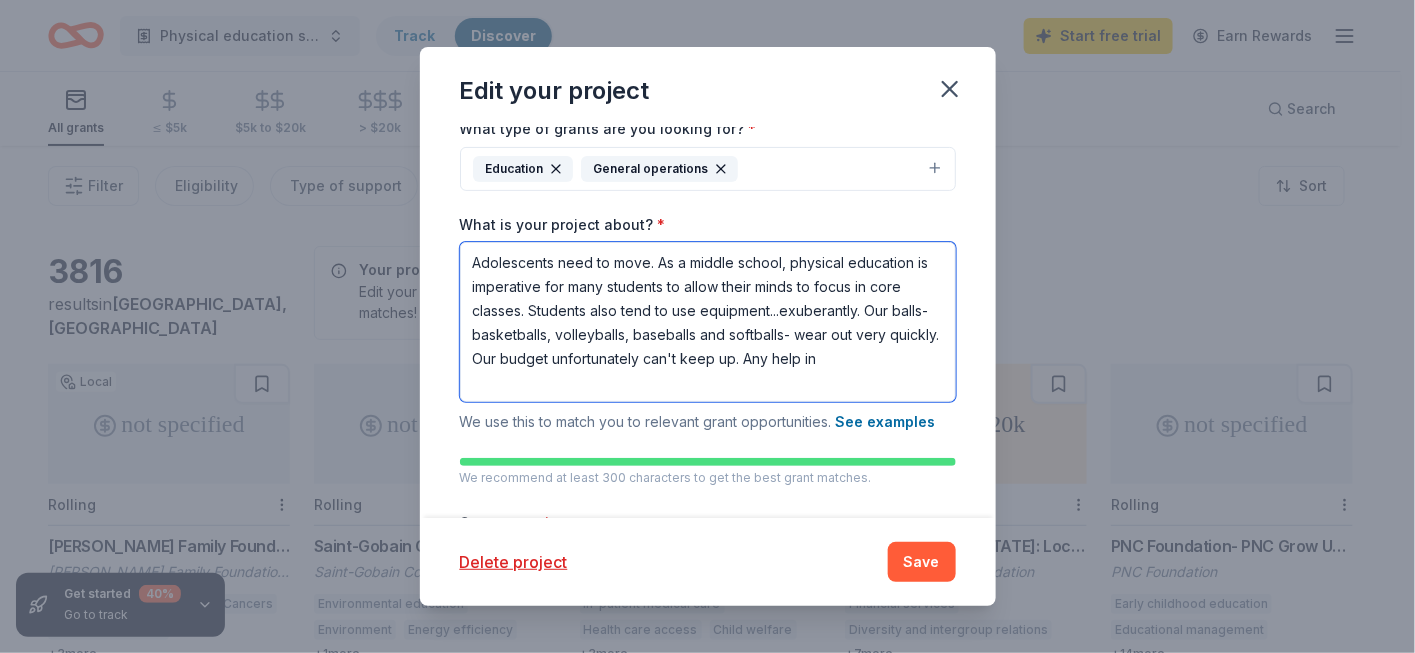 click on "Adolescents need to move. As a middle school, physical education is imperative for many students to allow their minds to focus in core classes. Students also tend to use equipment...exuberantly. Our balls- basketballs, volleyballs, baseballs and softballs- wear out very quickly. Our budget unfortunately can't keep up. Any help in" at bounding box center [708, 322] 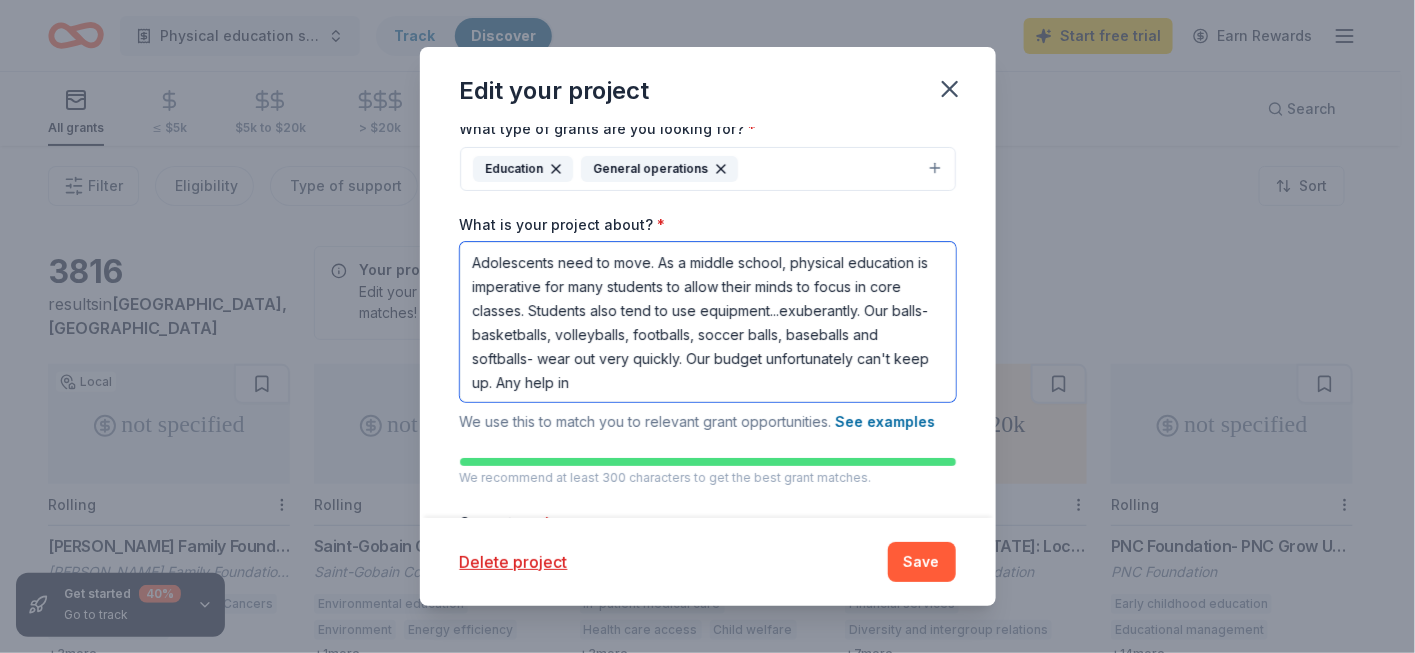 scroll, scrollTop: 1, scrollLeft: 0, axis: vertical 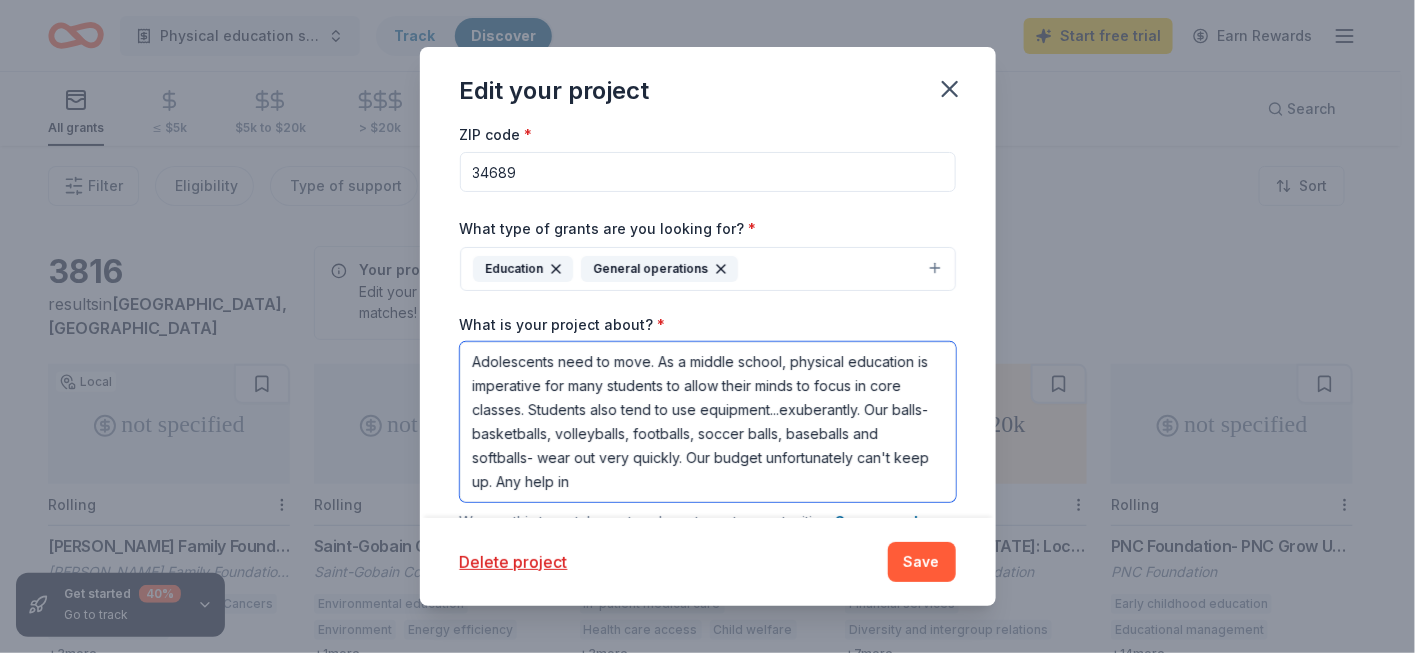 click on "Adolescents need to move. As a middle school, physical education is imperative for many students to allow their minds to focus in core classes. Students also tend to use equipment...exuberantly. Our balls- basketballs, volleyballs, footballs, soccer balls, baseballs and softballs- wear out very quickly. Our budget unfortunately can't keep up. Any help in" at bounding box center (708, 422) 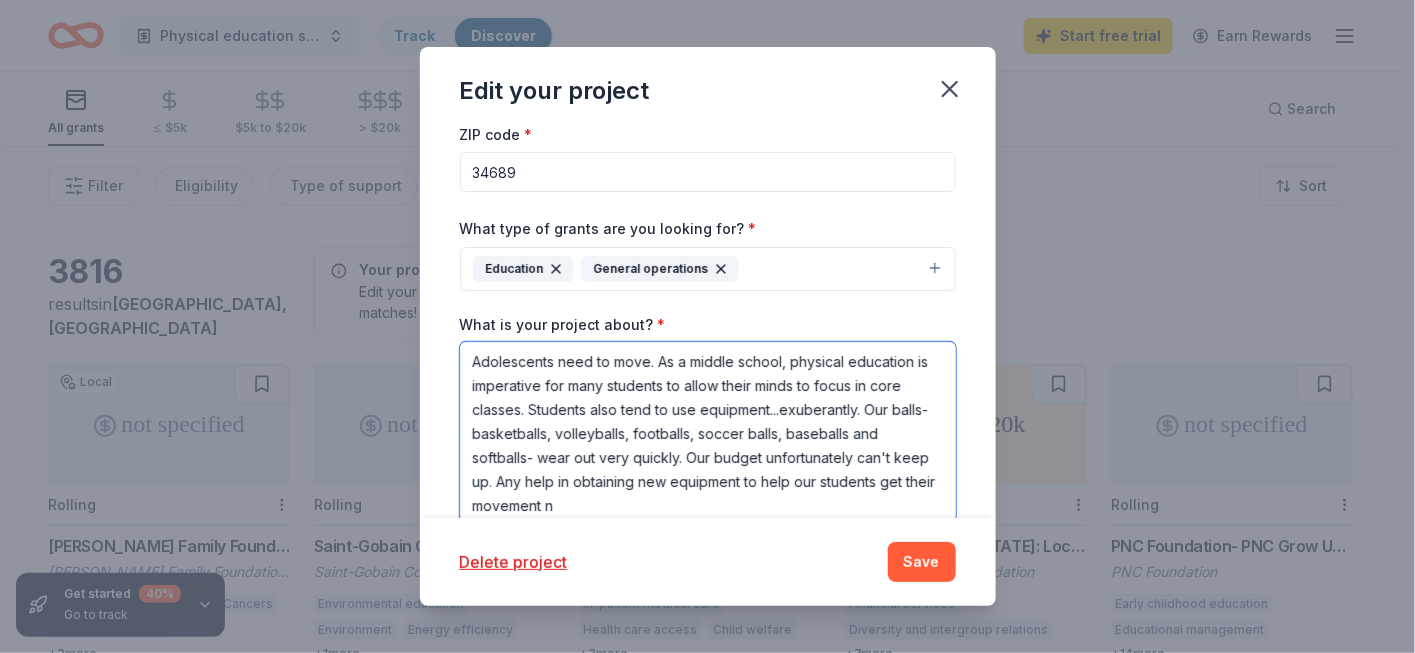 scroll, scrollTop: 17, scrollLeft: 0, axis: vertical 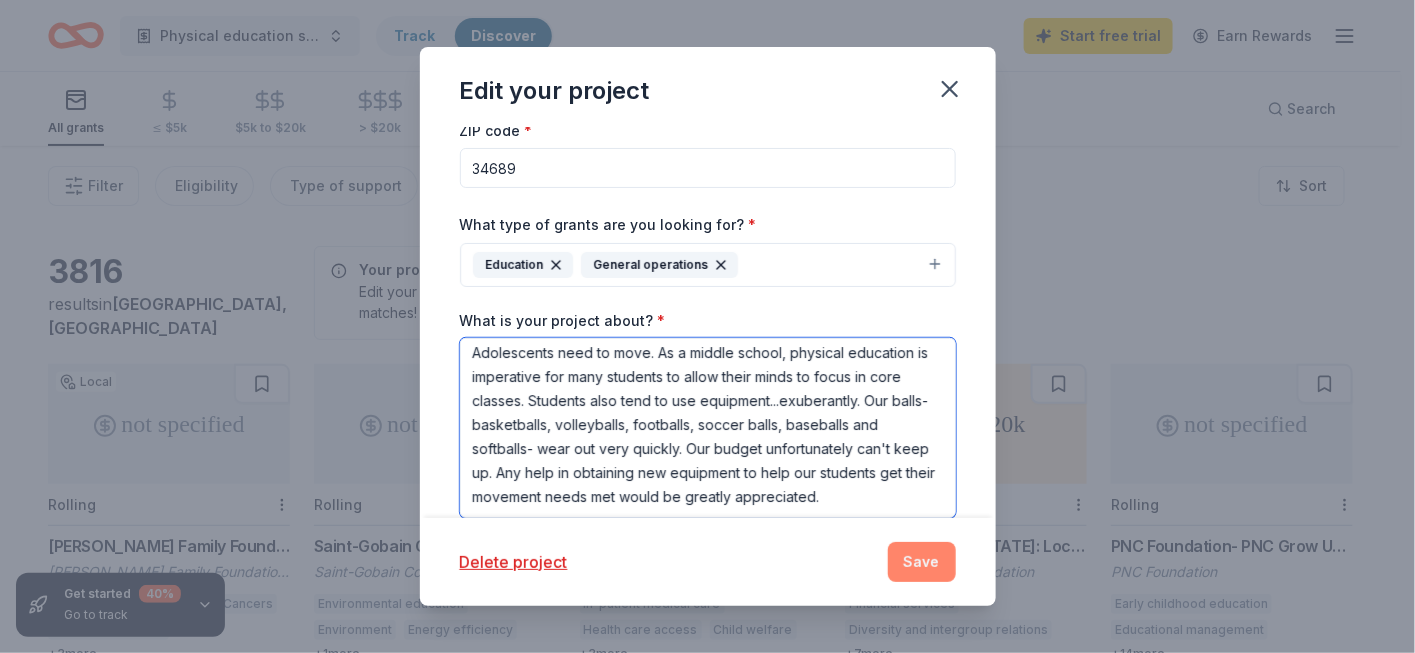 type on "Adolescents need to move. As a middle school, physical education is imperative for many students to allow their minds to focus in core classes. Students also tend to use equipment...exuberantly. Our balls- basketballs, volleyballs, footballs, soccer balls, baseballs and softballs- wear out very quickly. Our budget unfortunately can't keep up. Any help in obtaining new equipment to help our students get their movement needs met would be greatly appreciated." 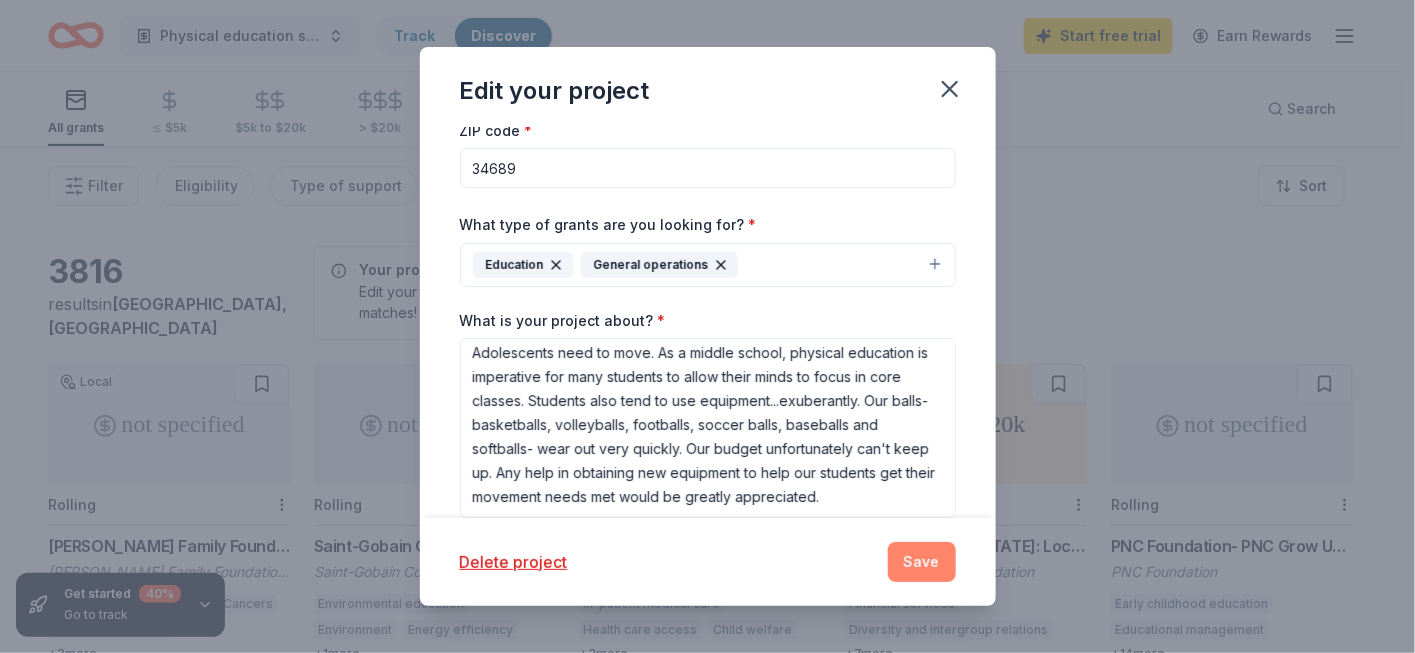 click on "Save" at bounding box center (922, 562) 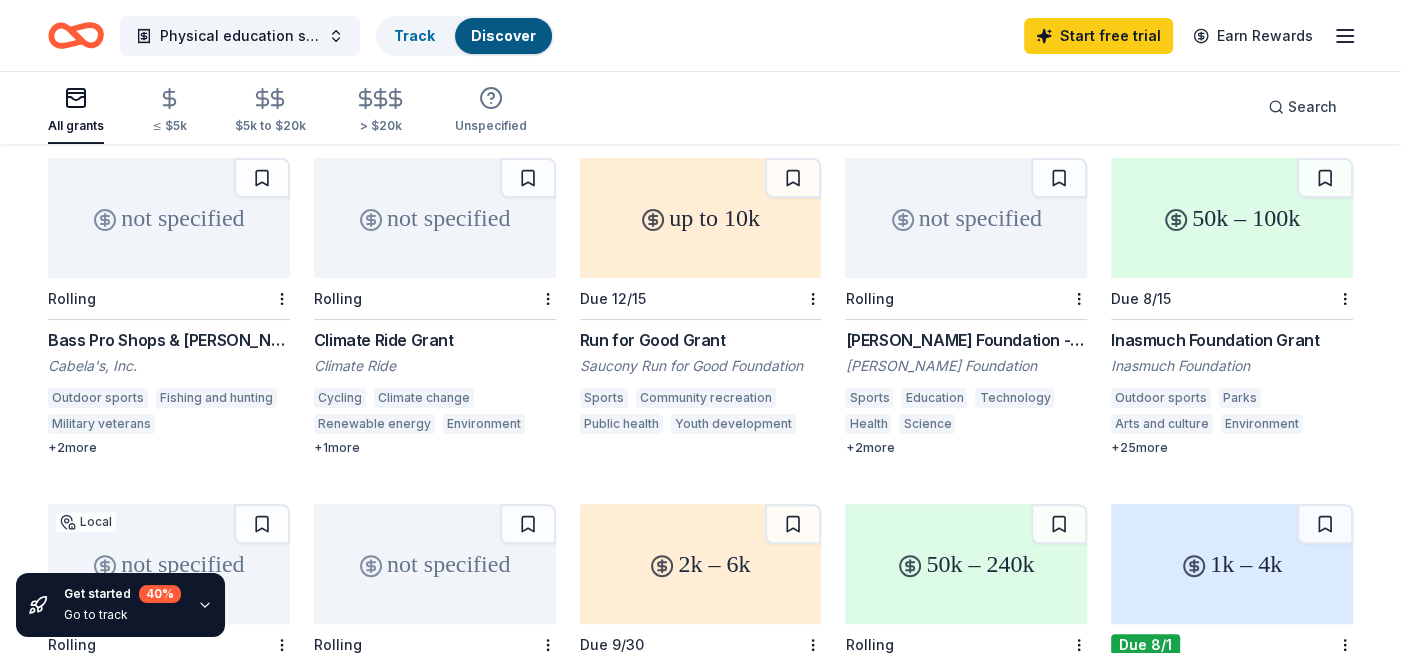 scroll, scrollTop: 100, scrollLeft: 0, axis: vertical 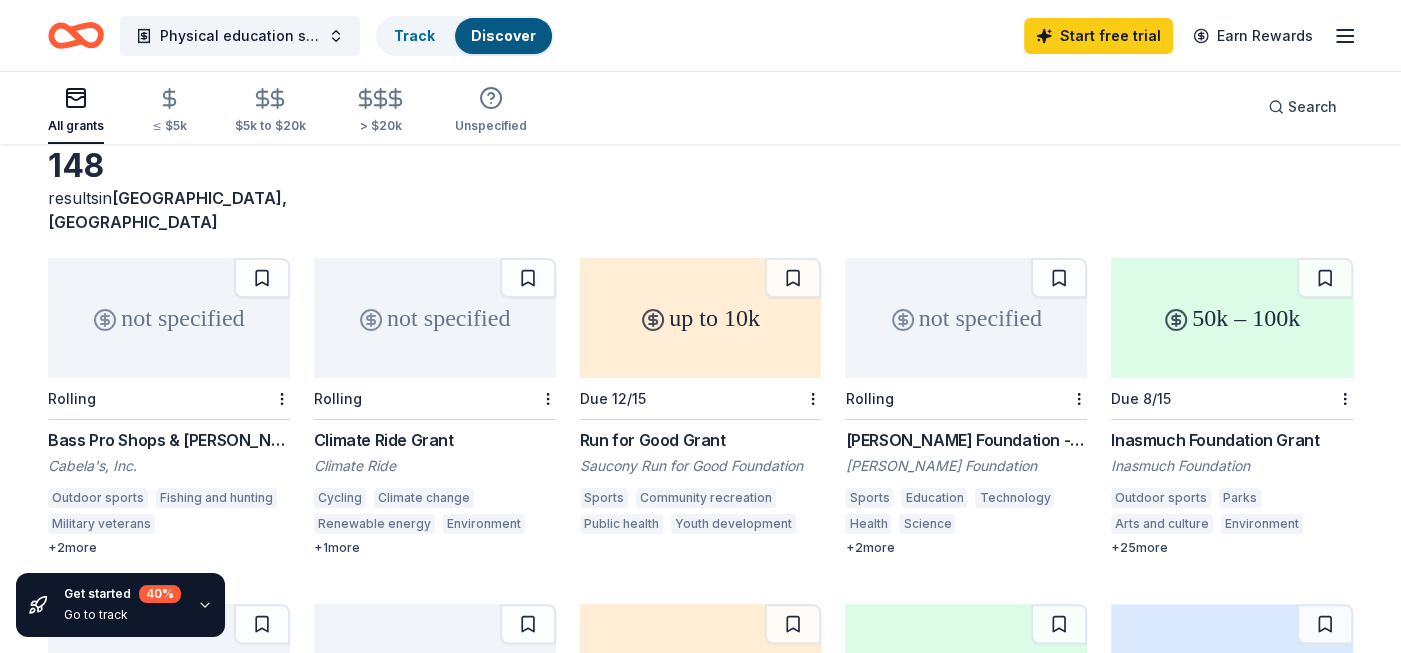 click on "up to 10k" at bounding box center [701, 318] 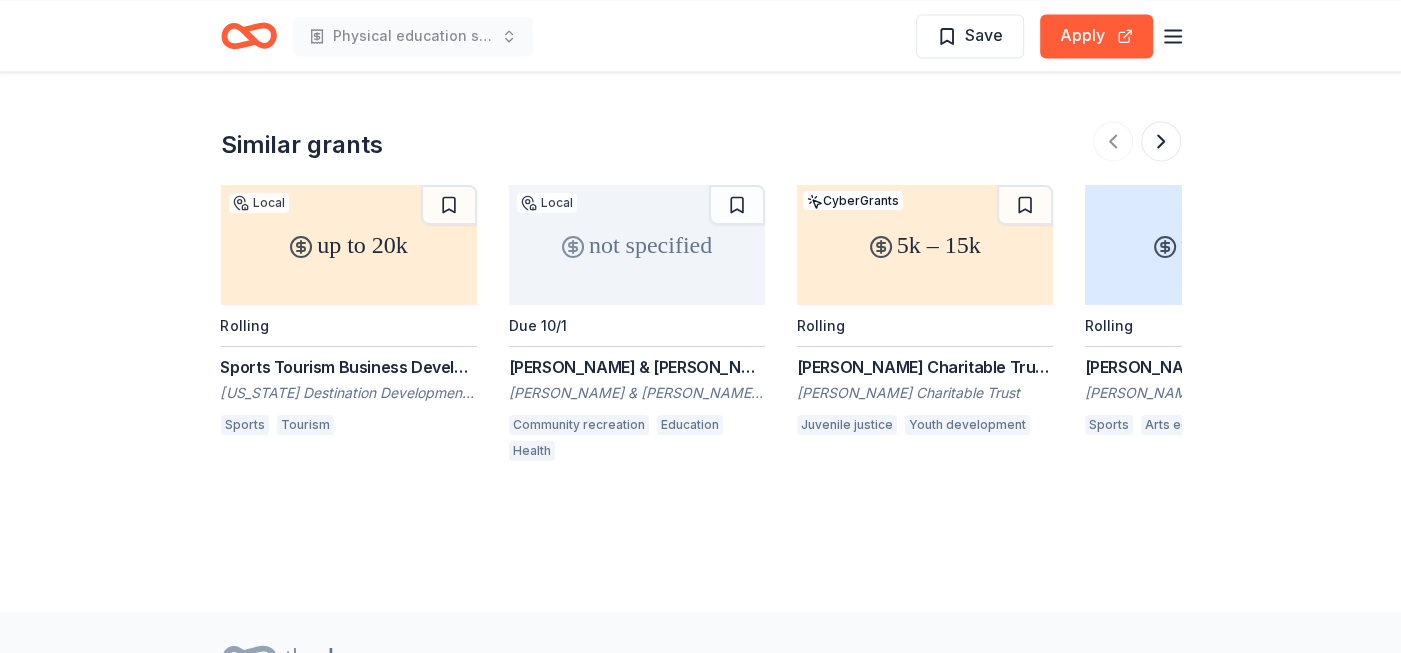 scroll, scrollTop: 2082, scrollLeft: 0, axis: vertical 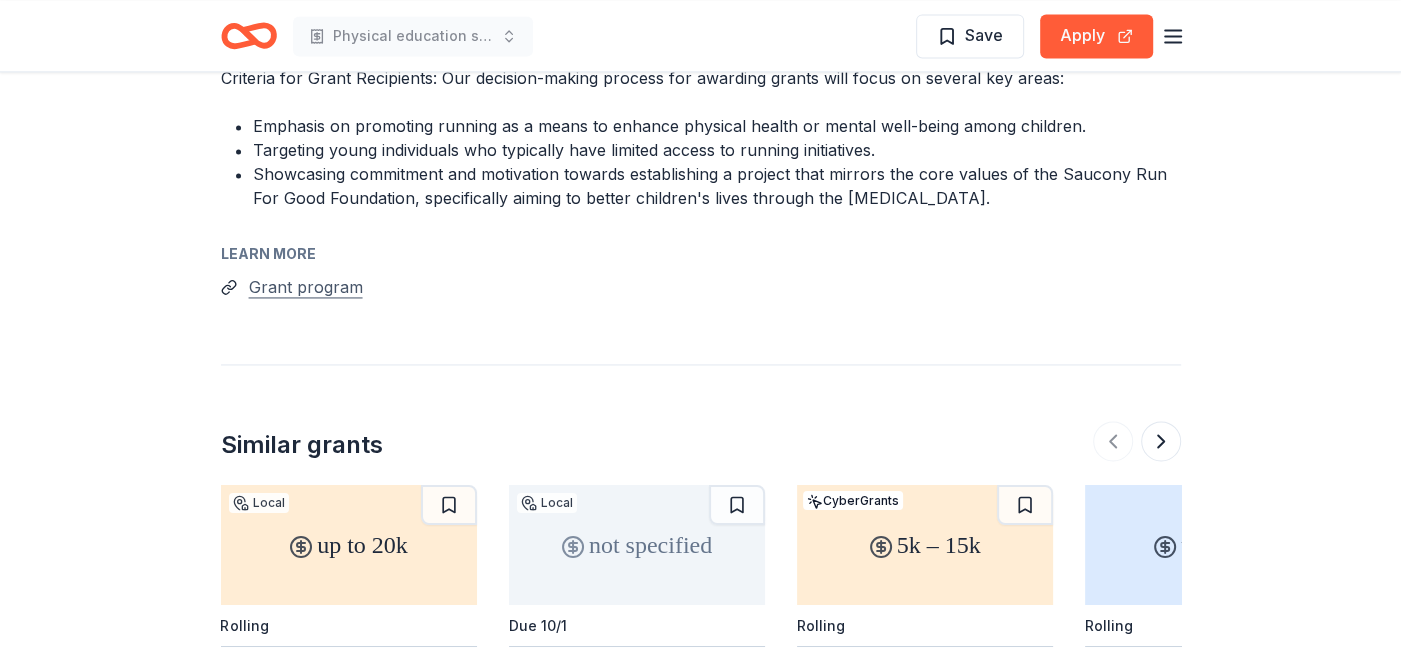 click on "Grant program" at bounding box center (306, 287) 